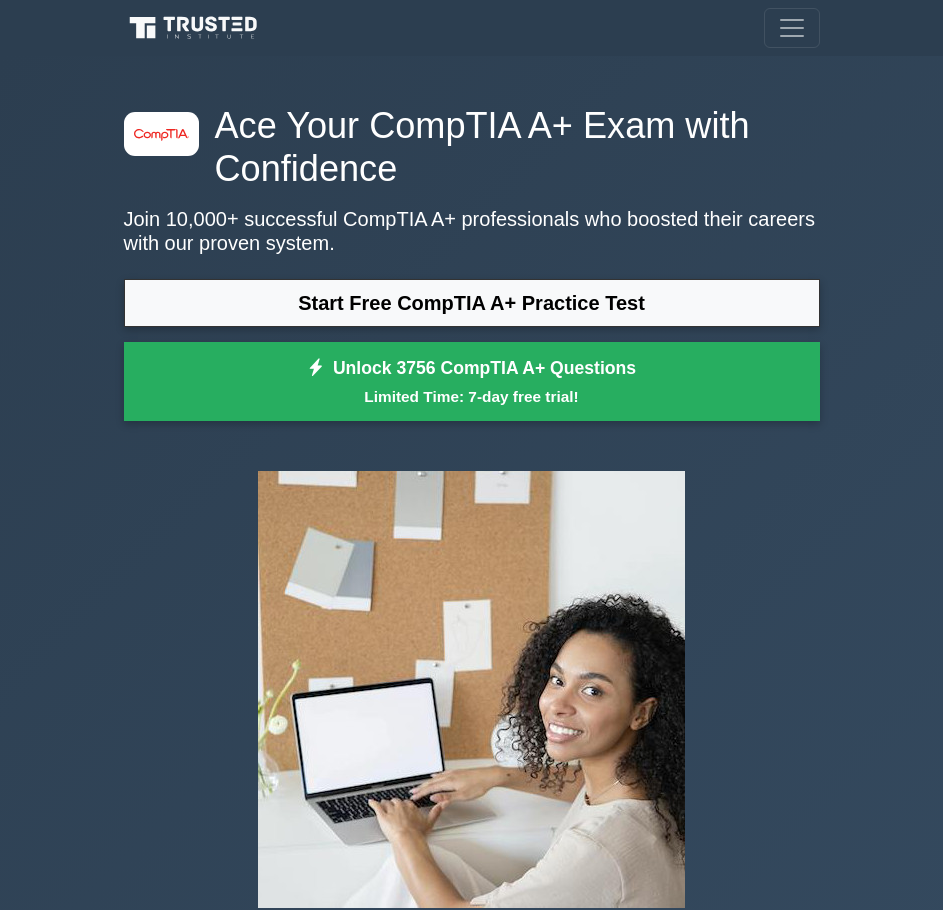 scroll, scrollTop: 0, scrollLeft: 0, axis: both 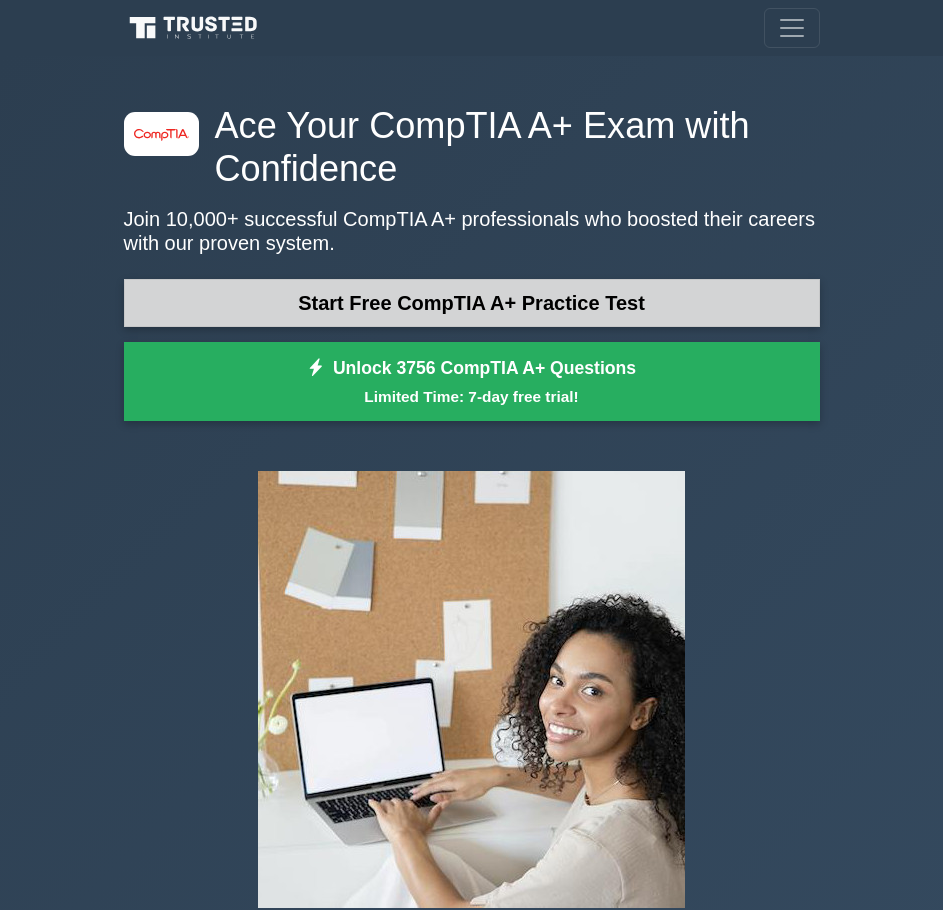 click on "Start Free CompTIA A+ Practice Test" at bounding box center [472, 303] 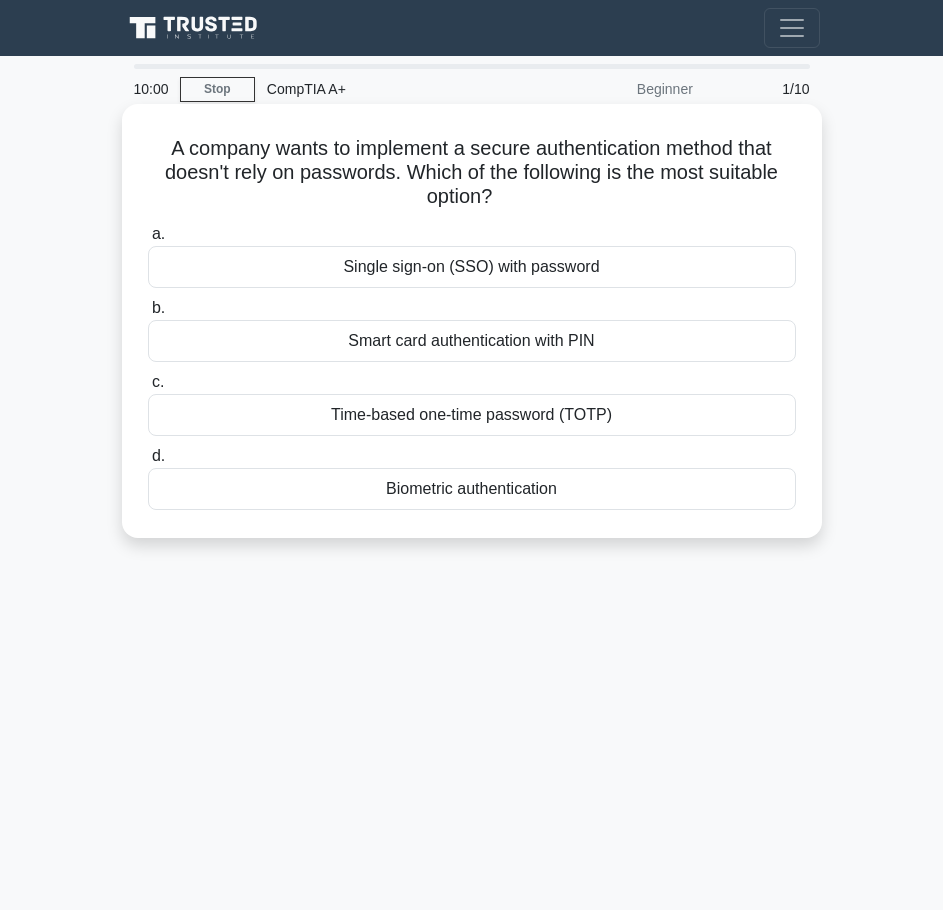 scroll, scrollTop: 0, scrollLeft: 0, axis: both 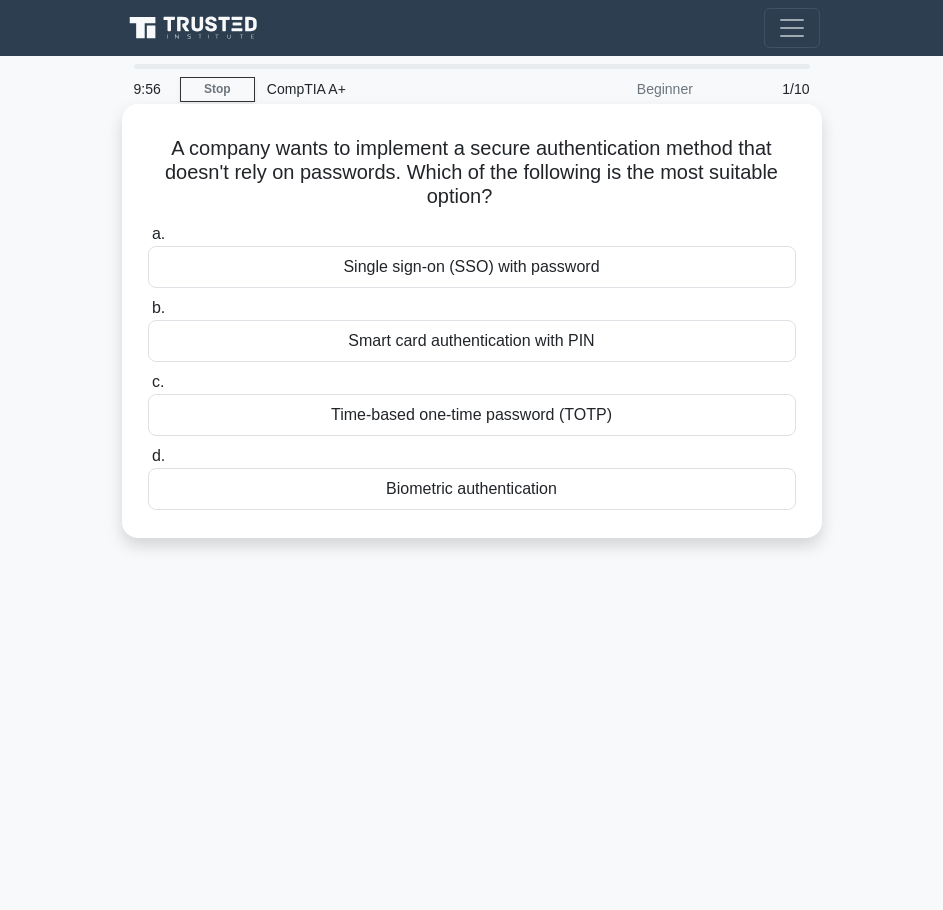 click on "Single sign-on (SSO) with password" at bounding box center [472, 267] 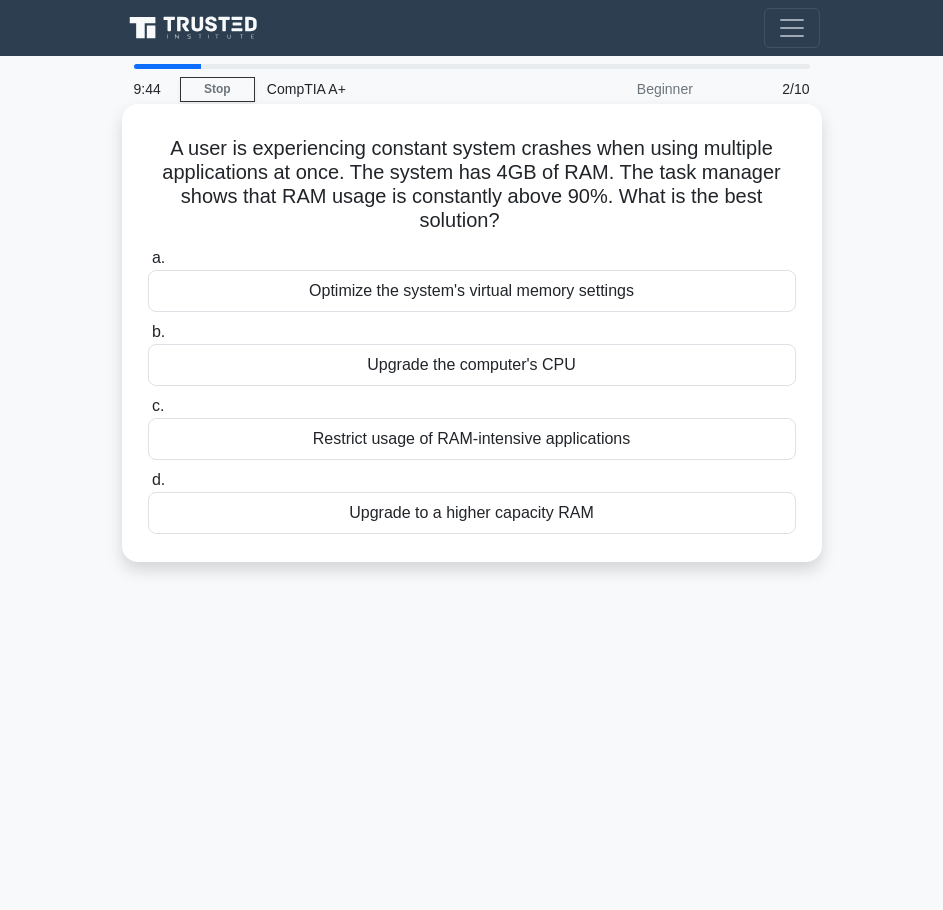 click on "Upgrade to a higher capacity RAM" at bounding box center (472, 513) 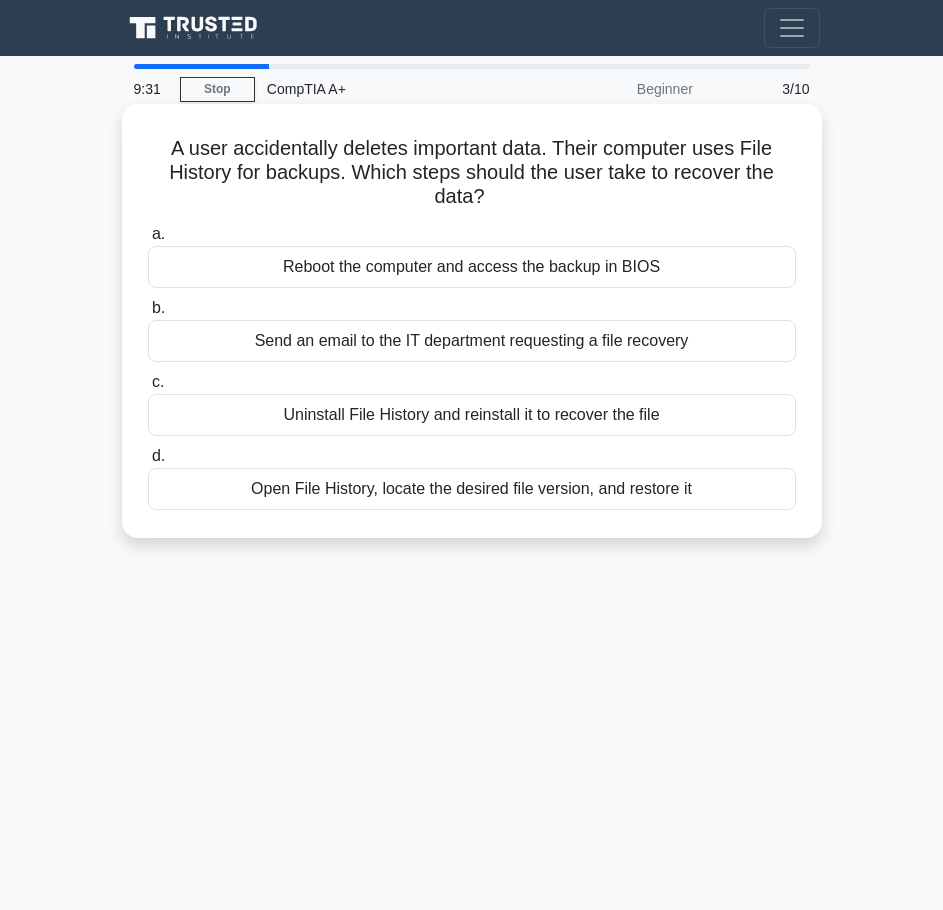 click on "Open File History, locate the desired file version, and restore it" at bounding box center (472, 489) 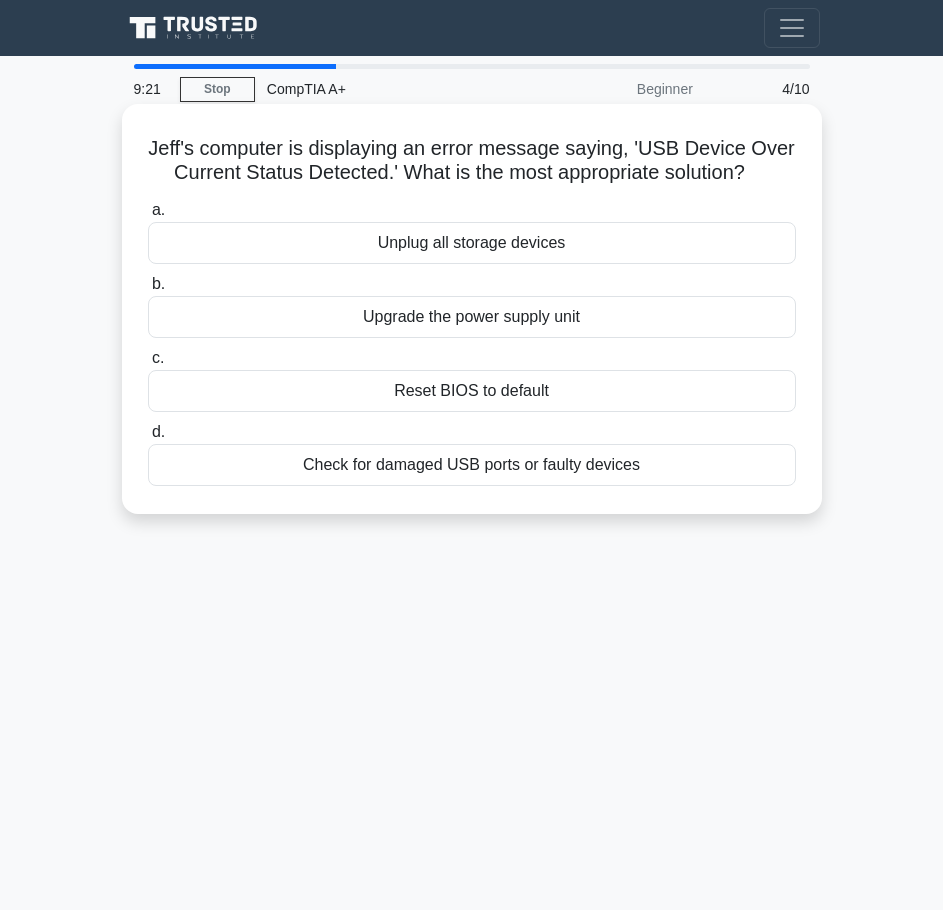 click on "Check for damaged USB ports or faulty devices" at bounding box center [472, 465] 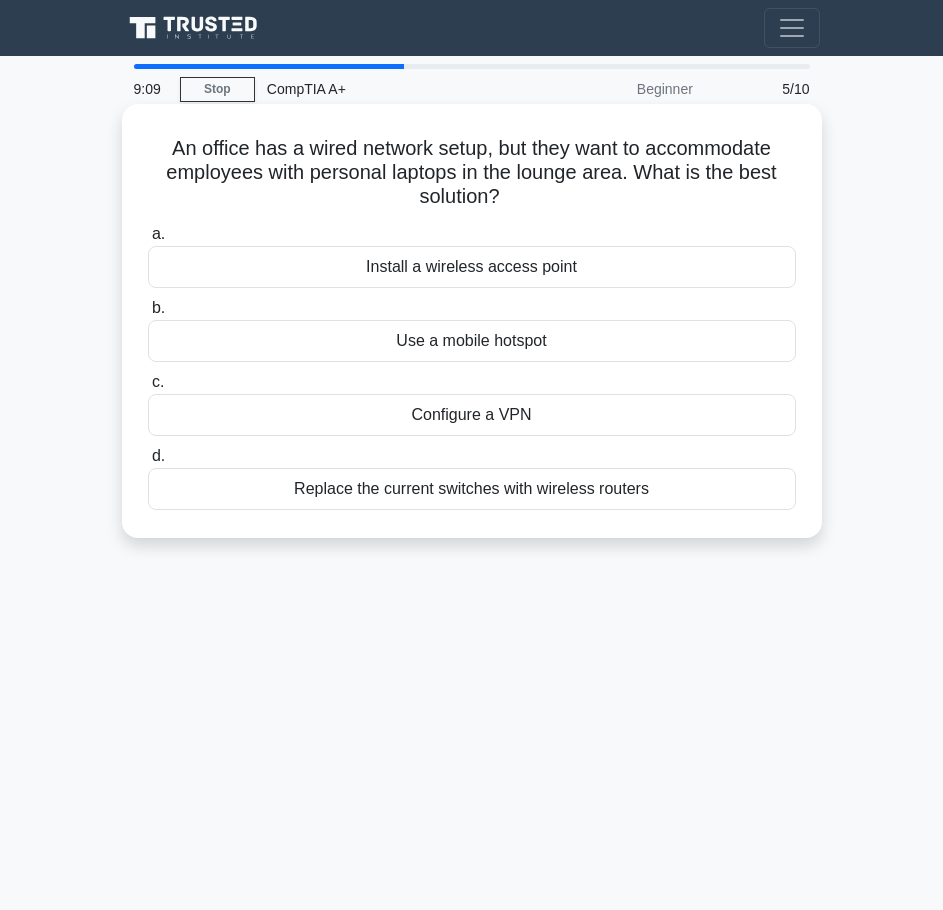 drag, startPoint x: 491, startPoint y: 407, endPoint x: 477, endPoint y: 411, distance: 14.56022 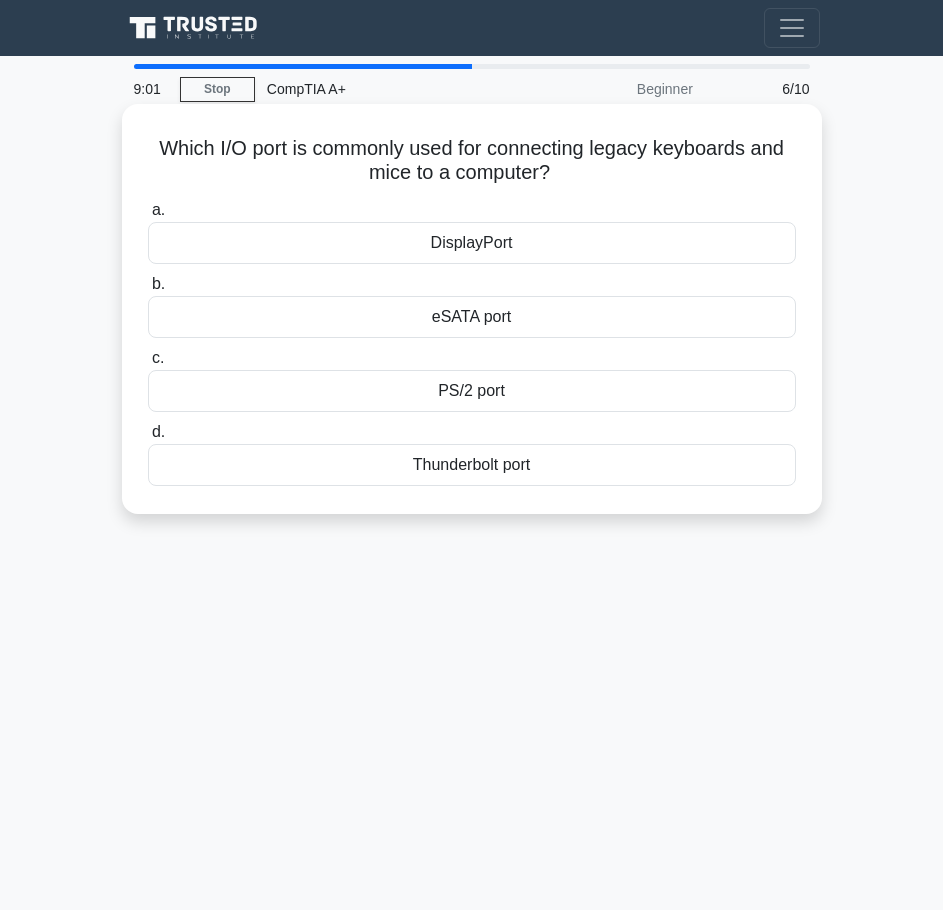 click on "DisplayPort" at bounding box center [472, 243] 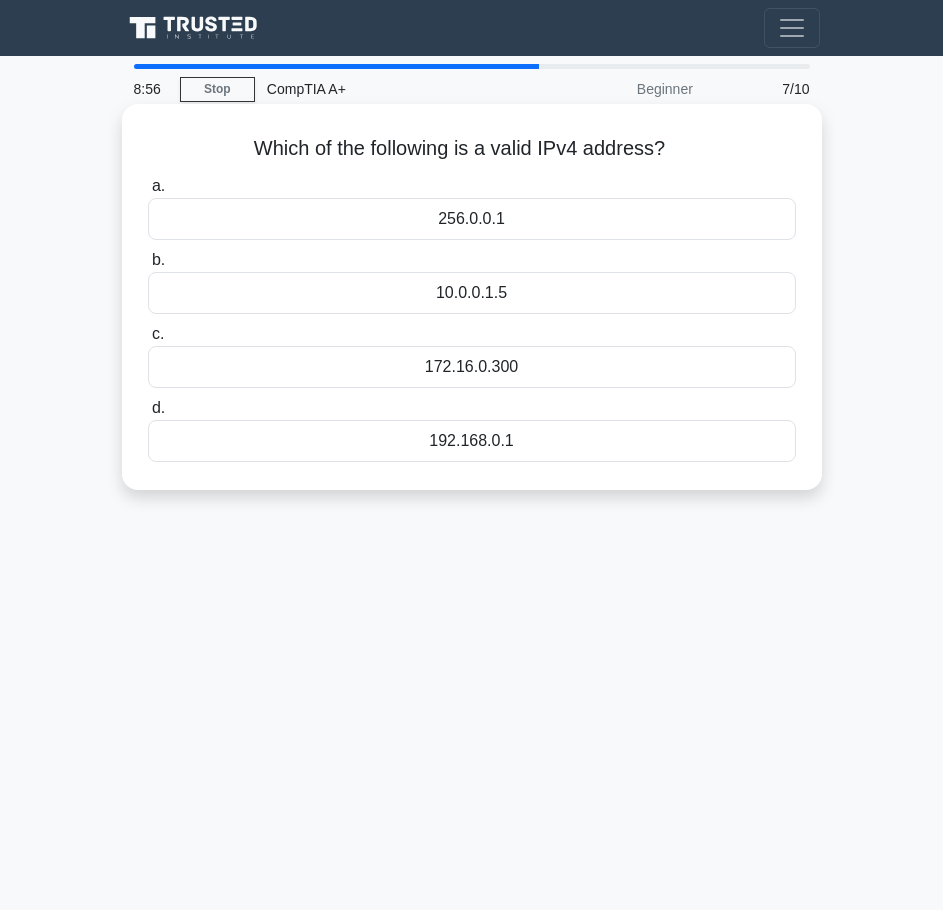 click on "192.168.0.1" at bounding box center (472, 441) 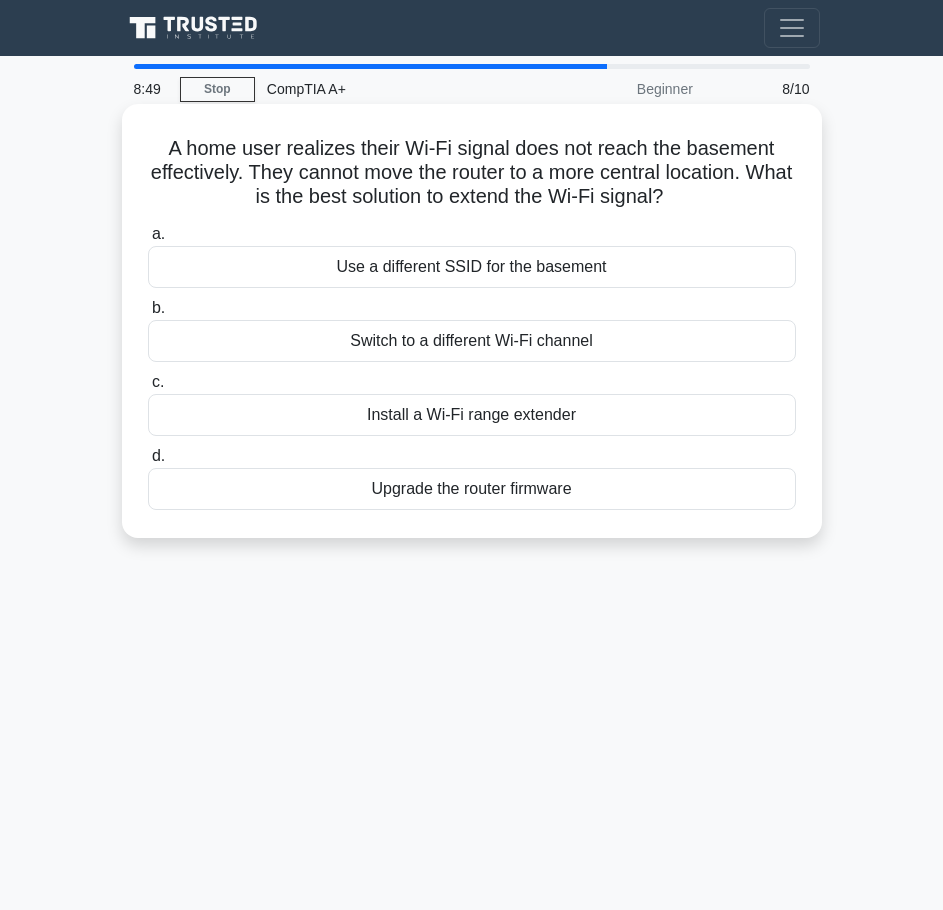 click on "Install a Wi-Fi range extender" at bounding box center [472, 415] 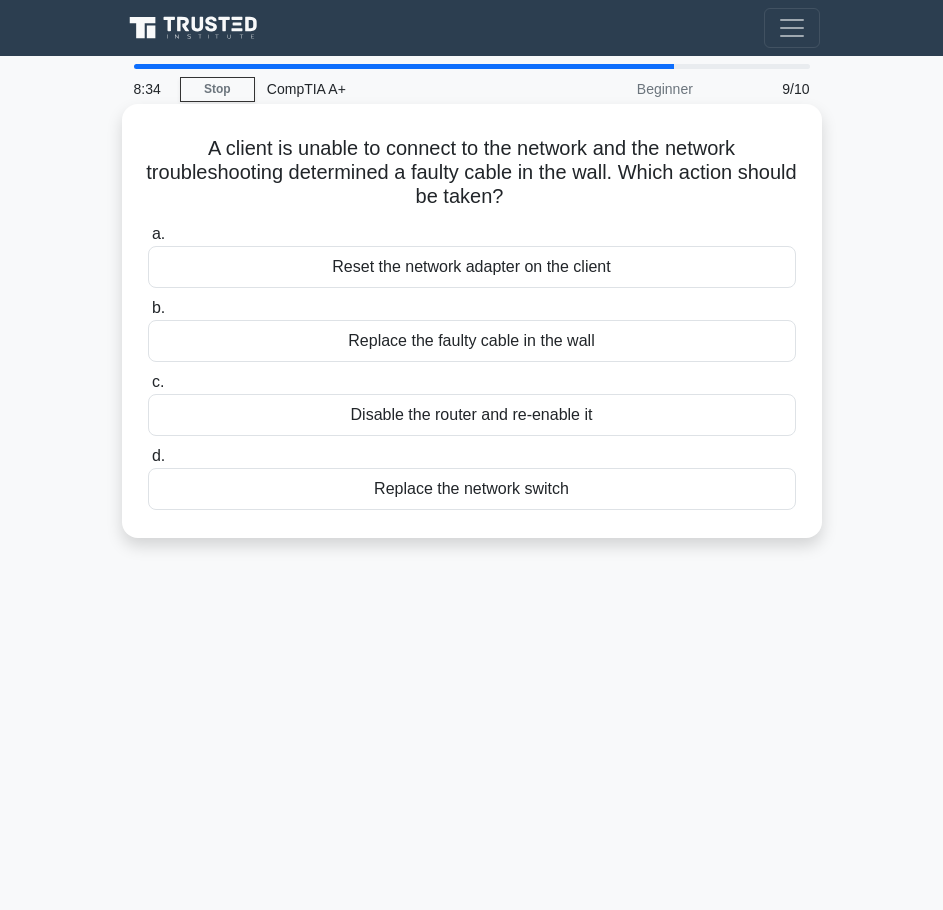 click on "Replace the faulty cable in the wall" at bounding box center [472, 341] 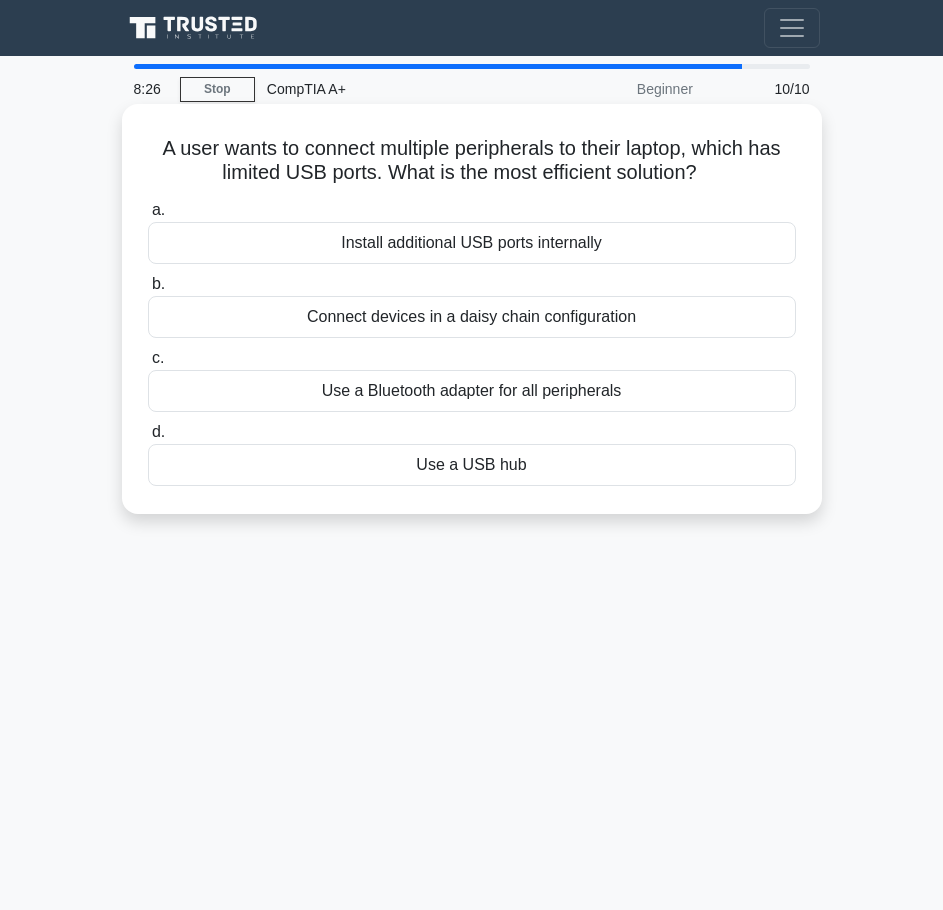 click on "Use a Bluetooth adapter for all peripherals" at bounding box center [472, 391] 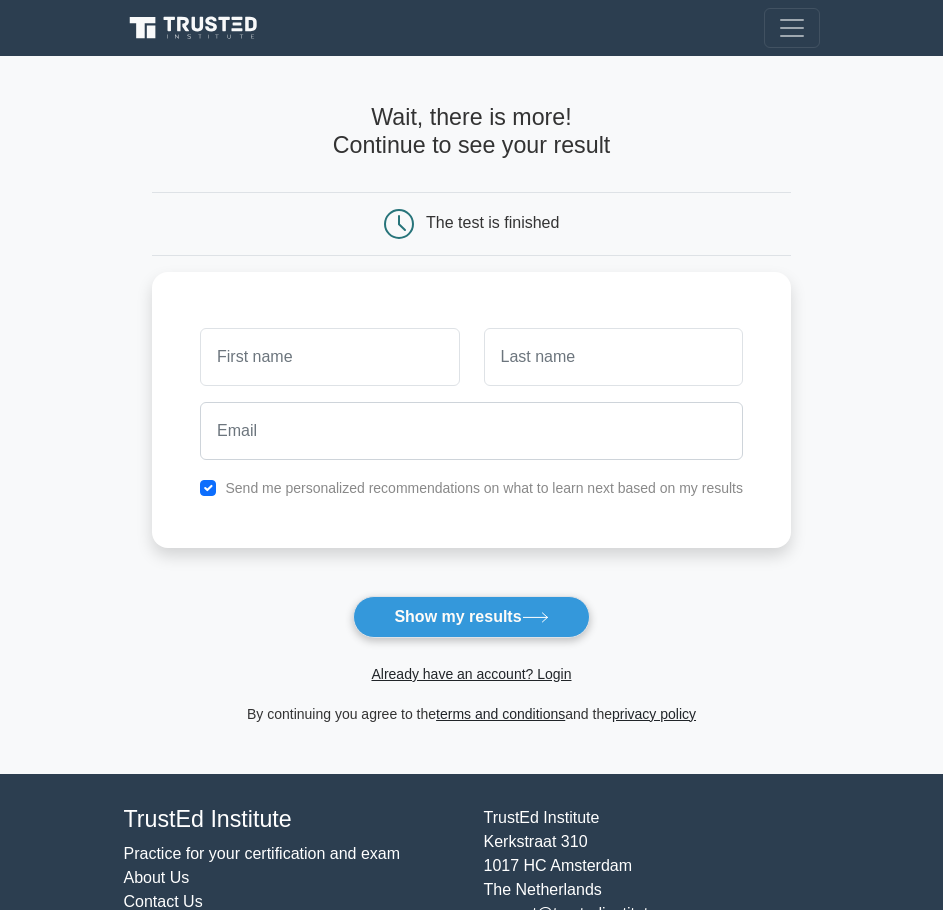 scroll, scrollTop: 0, scrollLeft: 0, axis: both 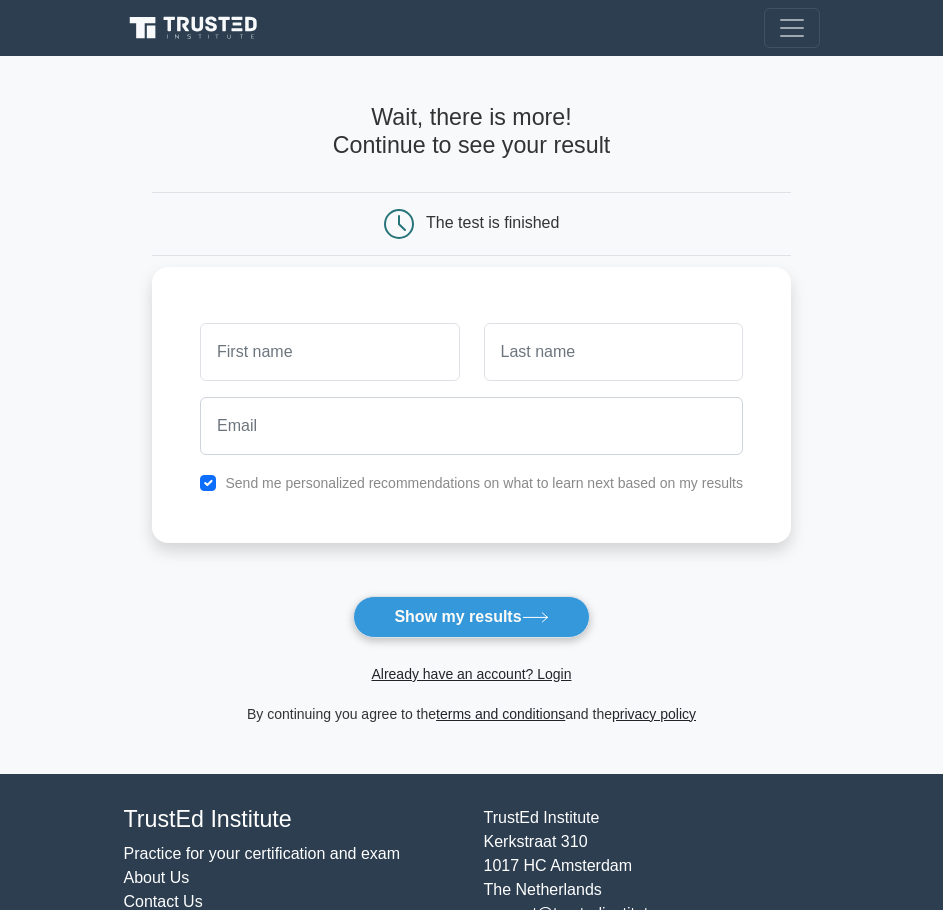 click at bounding box center (329, 352) 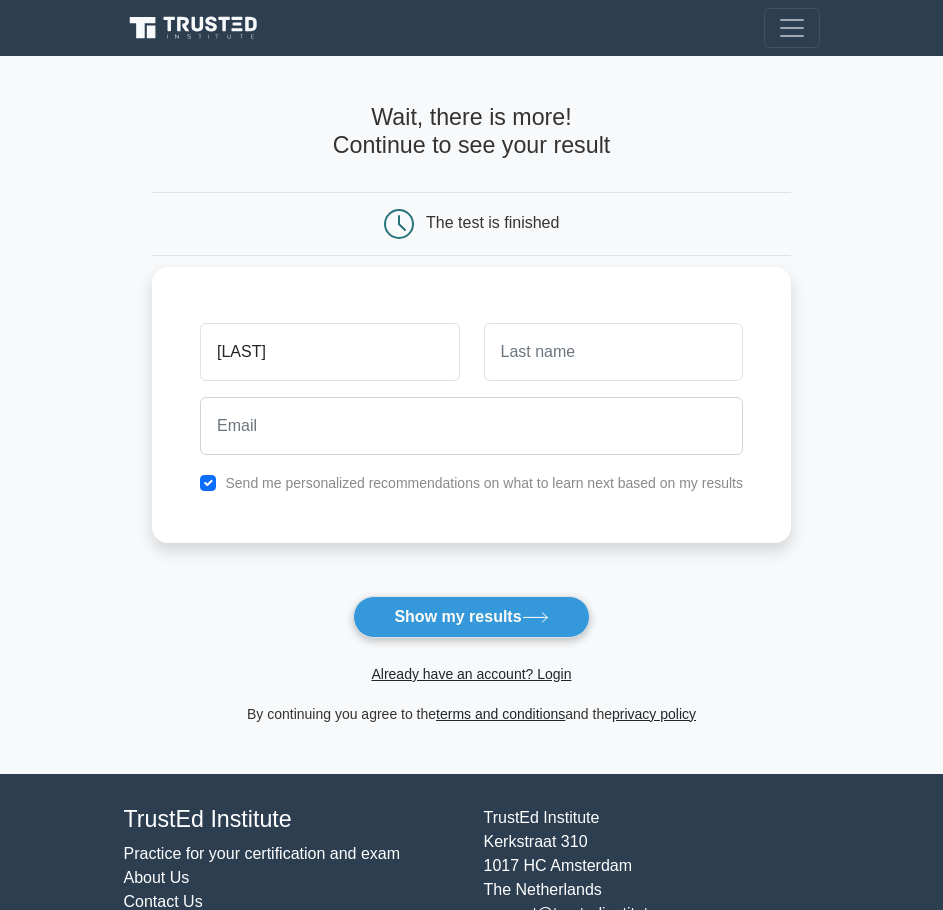type on "Serean" 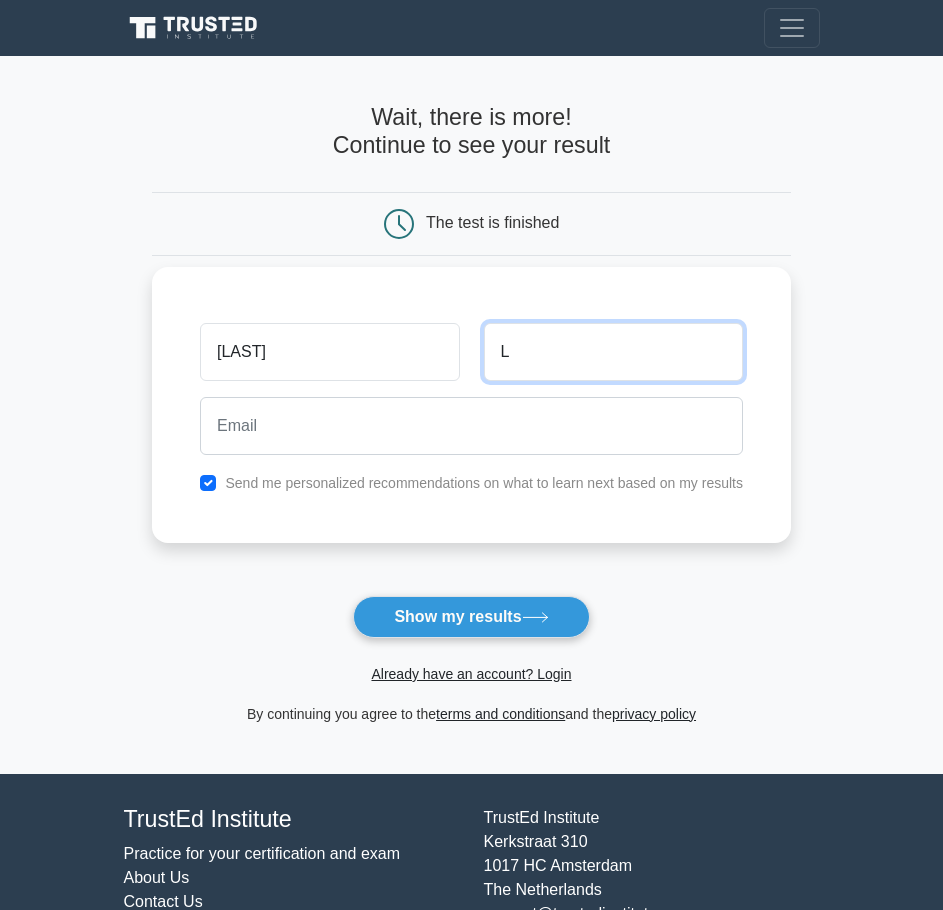 type on "L" 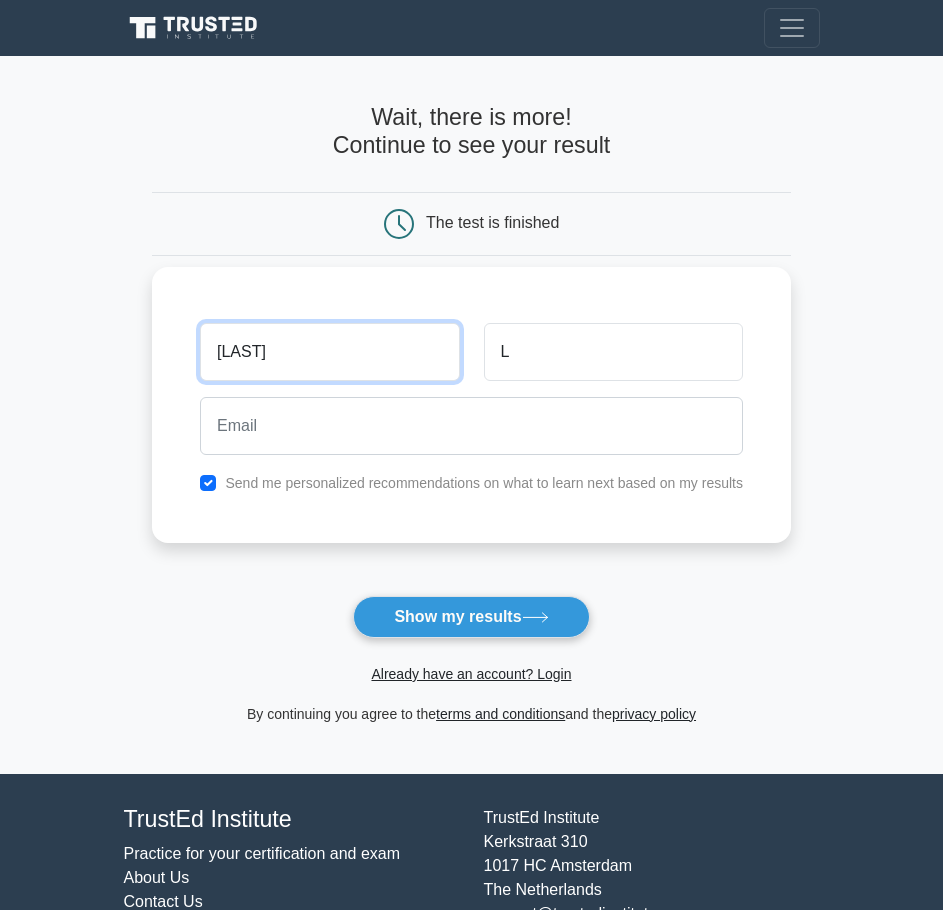 click on "[LAST]" at bounding box center (329, 352) 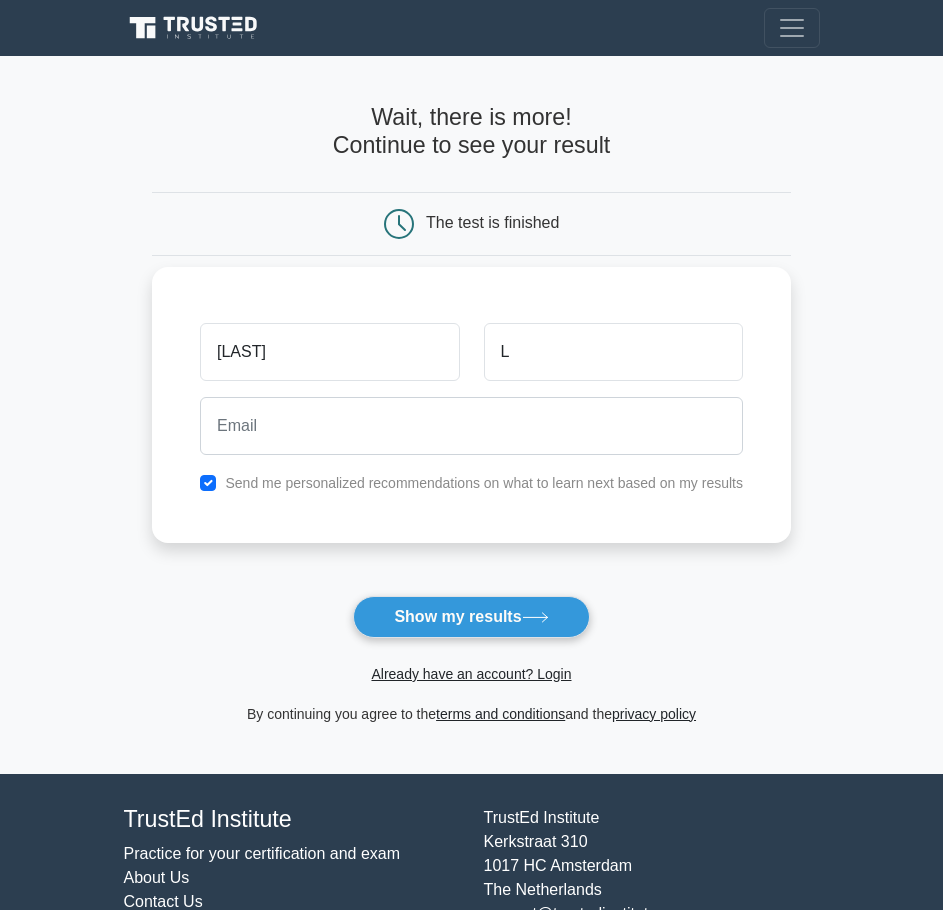 drag, startPoint x: 190, startPoint y: 484, endPoint x: 201, endPoint y: 483, distance: 11.045361 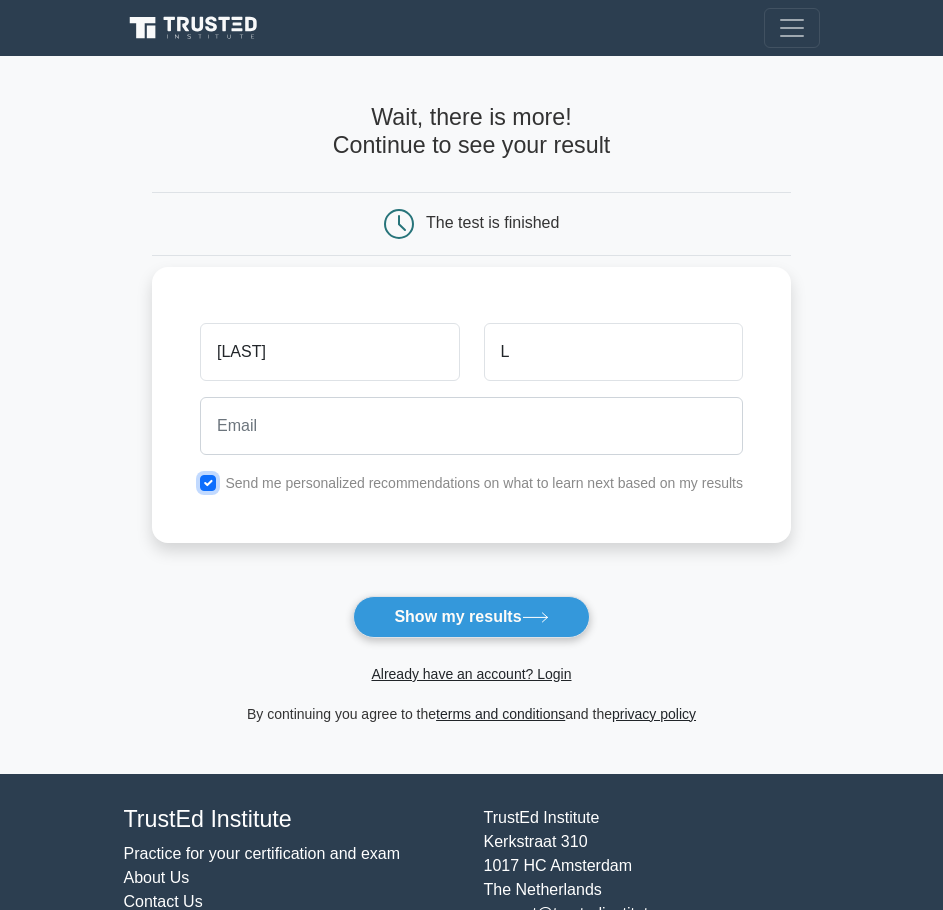 click at bounding box center (208, 483) 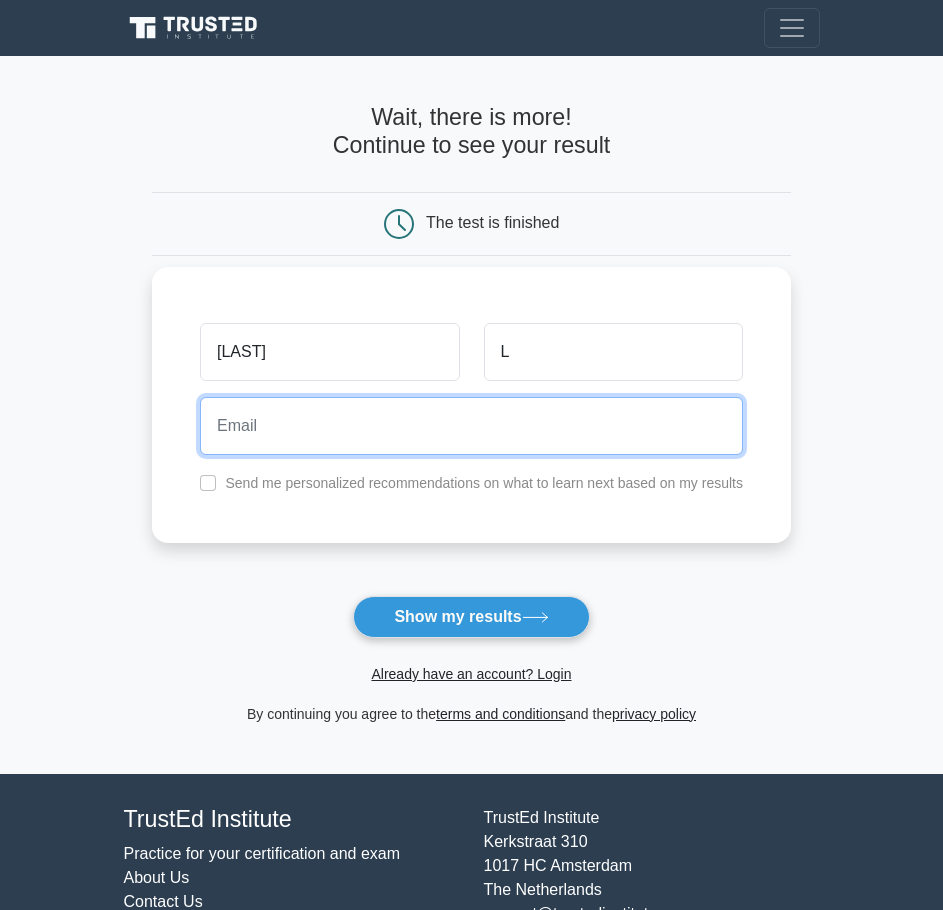 click at bounding box center (471, 426) 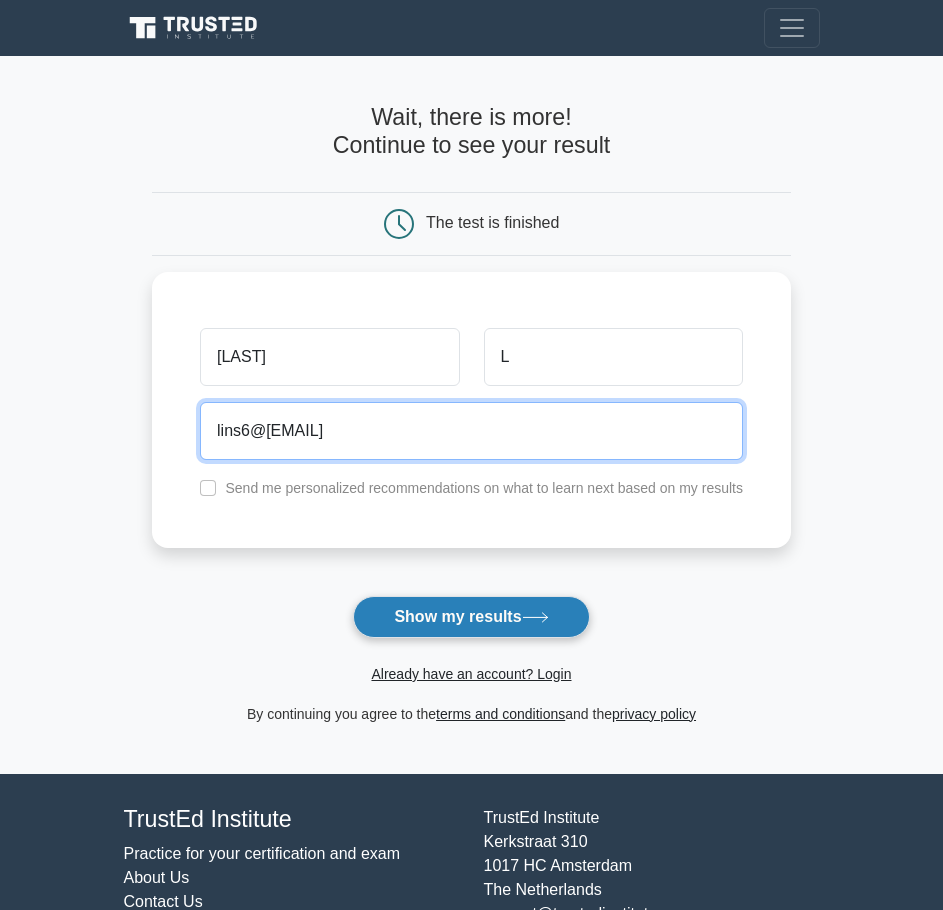 type on "lins6@wit.edu" 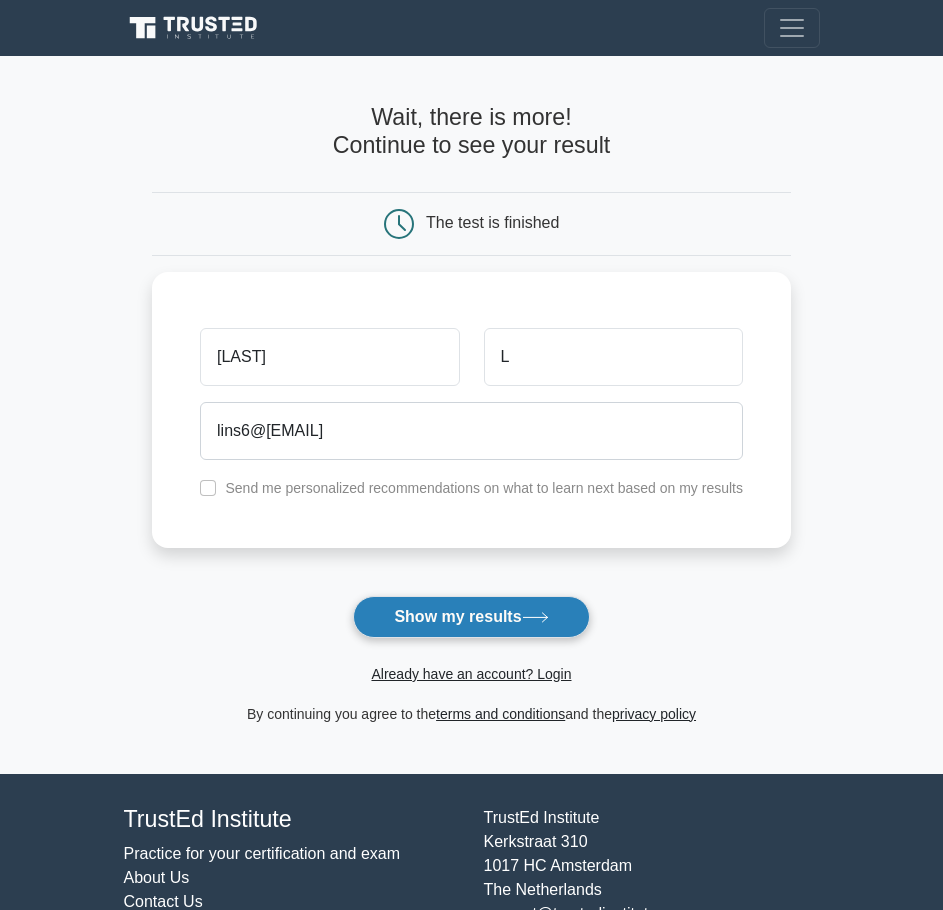 click on "Show my results" at bounding box center [471, 617] 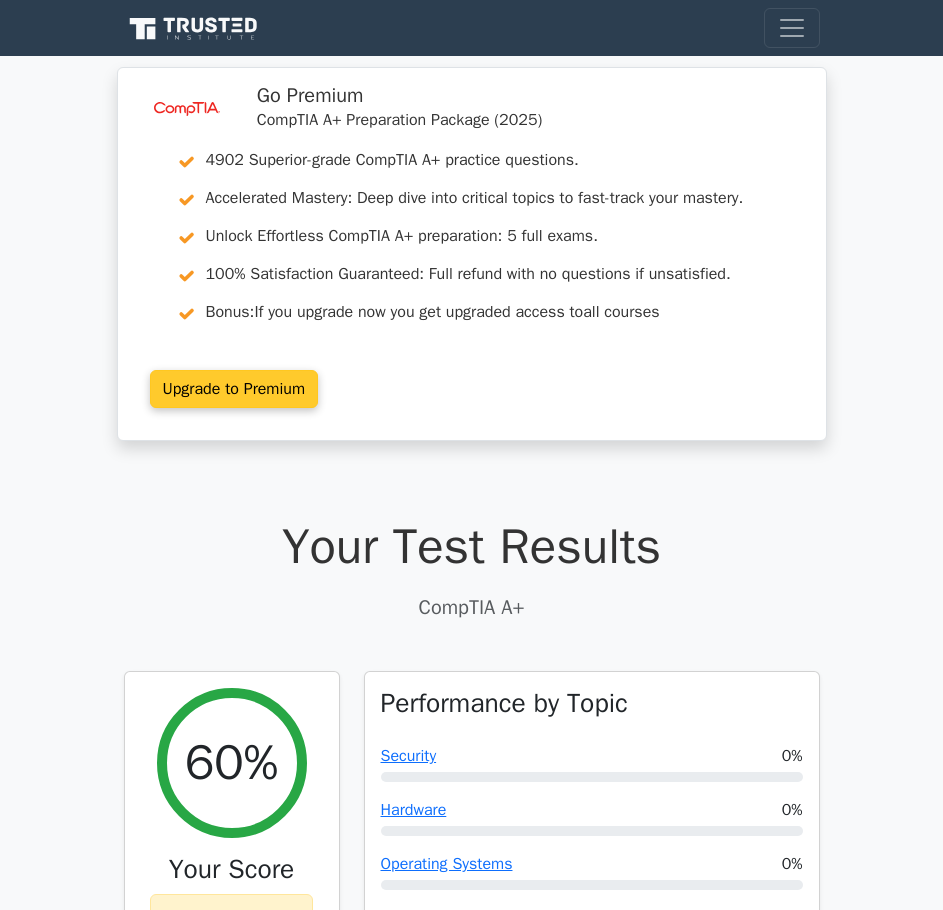scroll, scrollTop: 0, scrollLeft: 0, axis: both 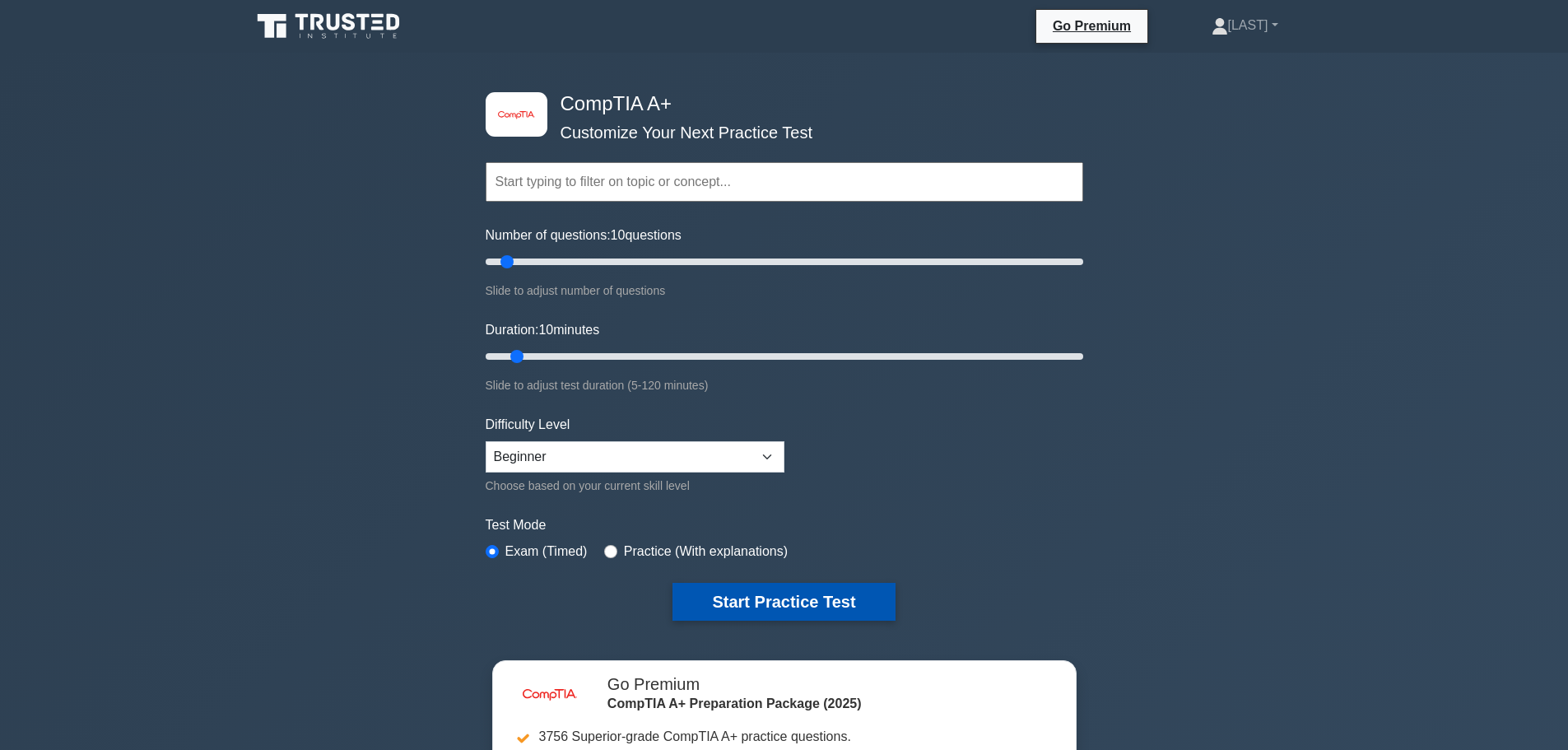 click on "Start Practice Test" at bounding box center (784, 602) 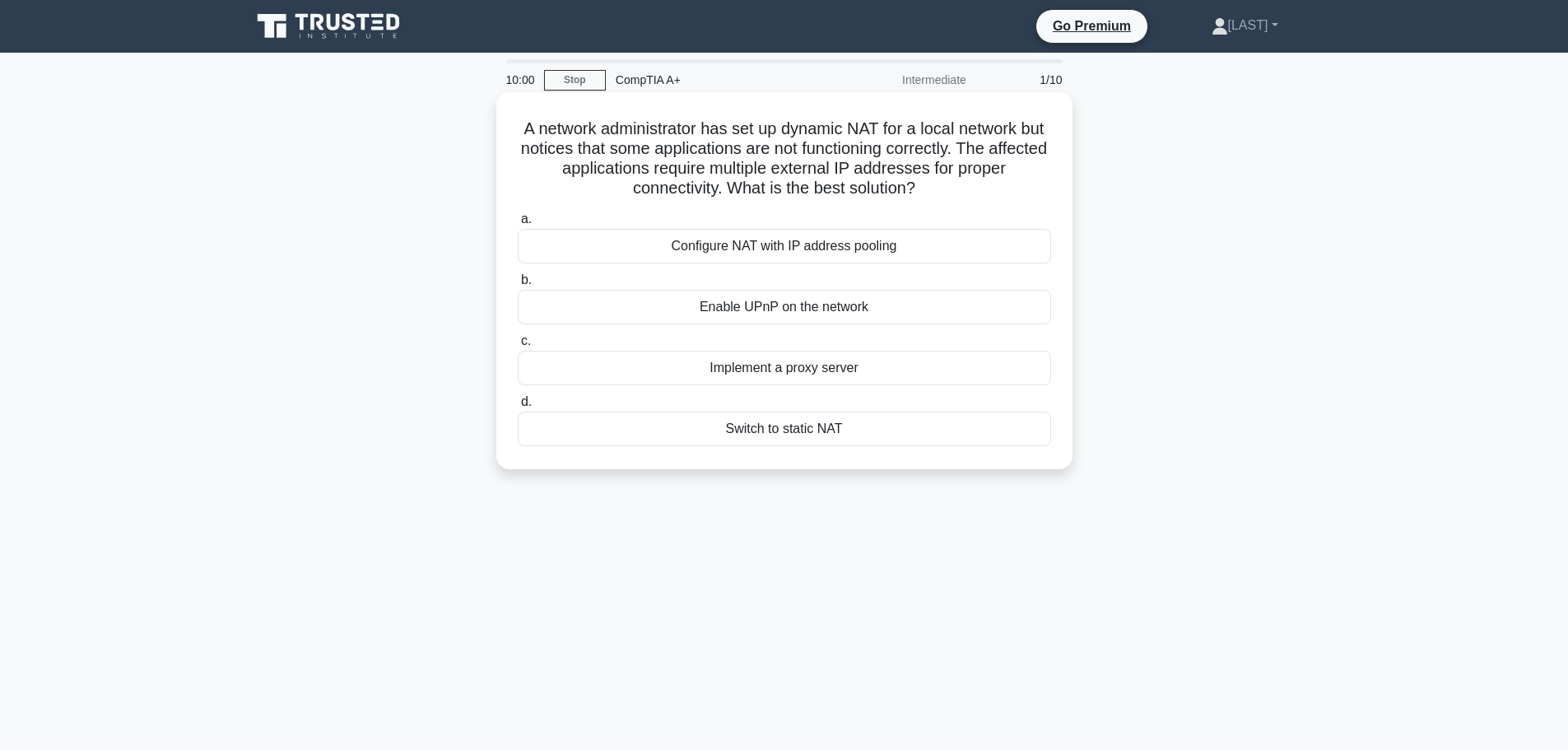 scroll, scrollTop: 0, scrollLeft: 0, axis: both 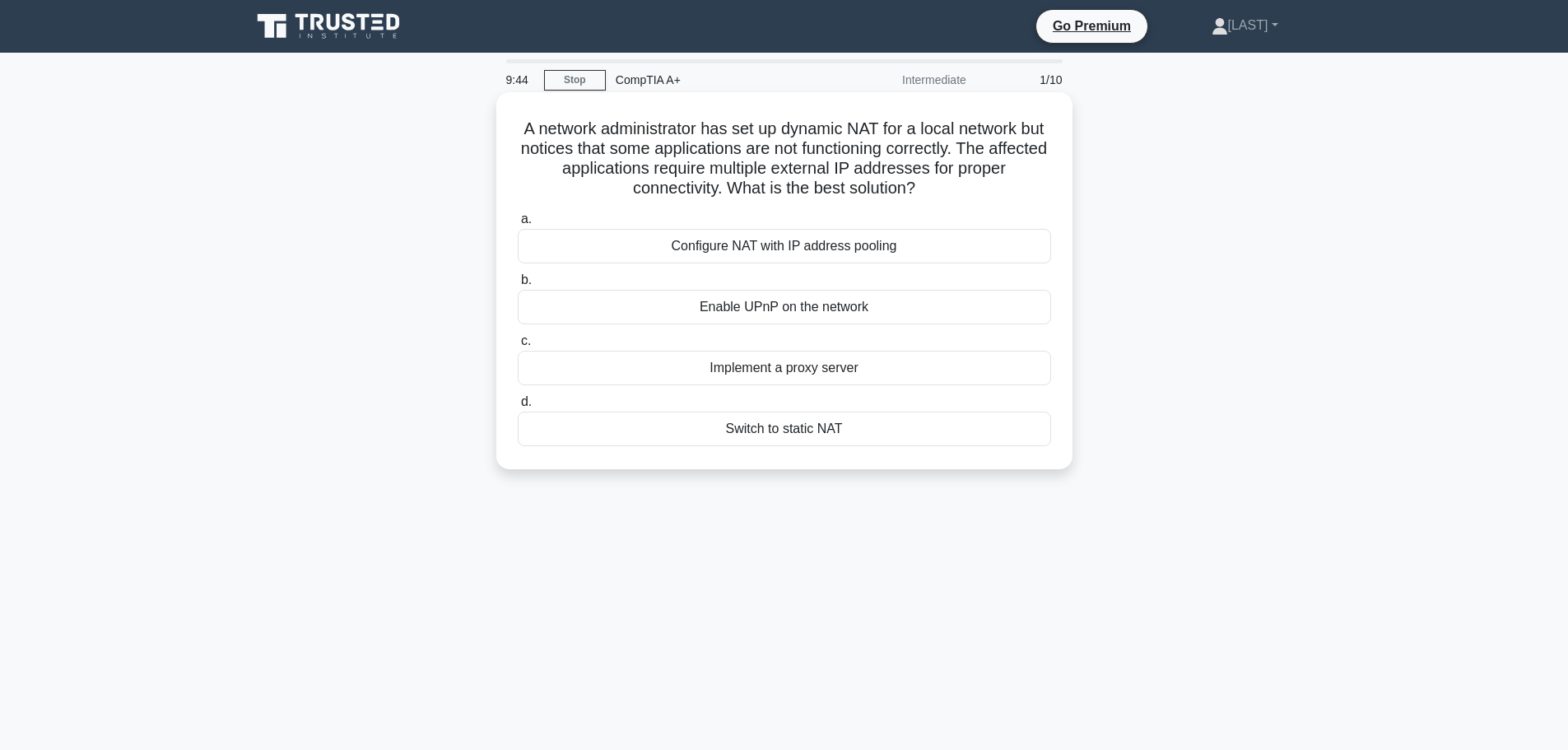 click on "Implement a proxy server" at bounding box center [784, 368] 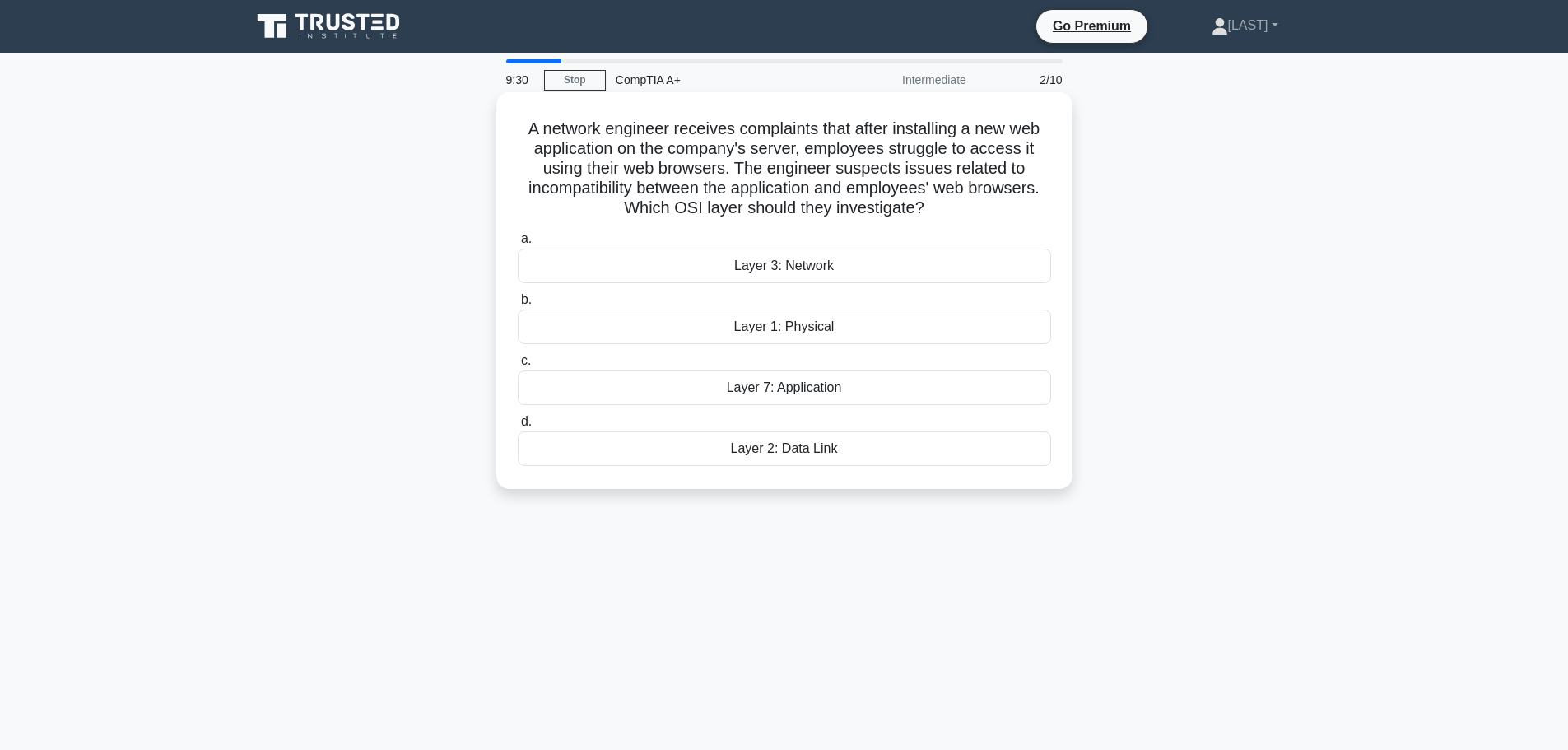 click on "Layer 3: Network" at bounding box center (784, 266) 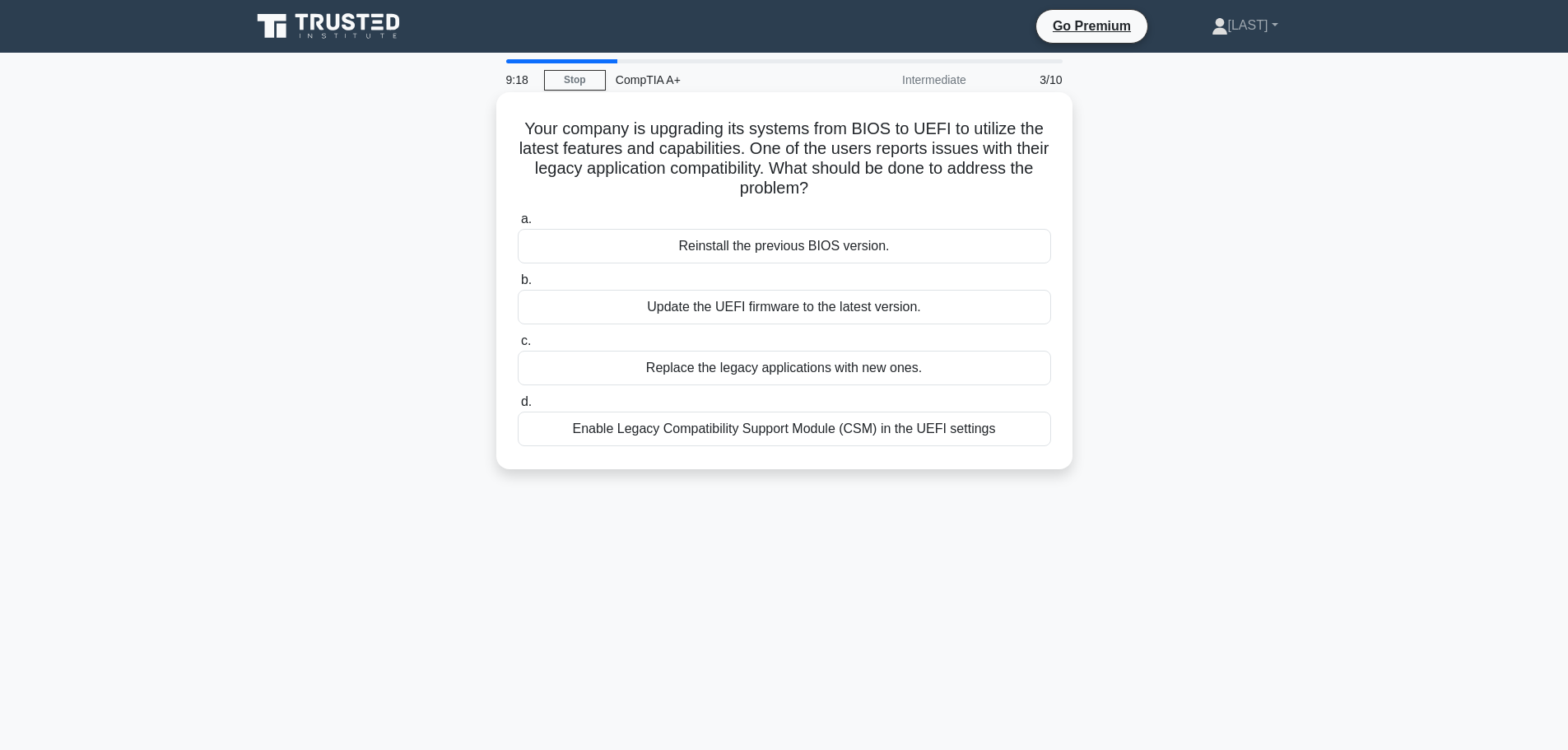 click on "Update the UEFI firmware to the latest version." at bounding box center [784, 307] 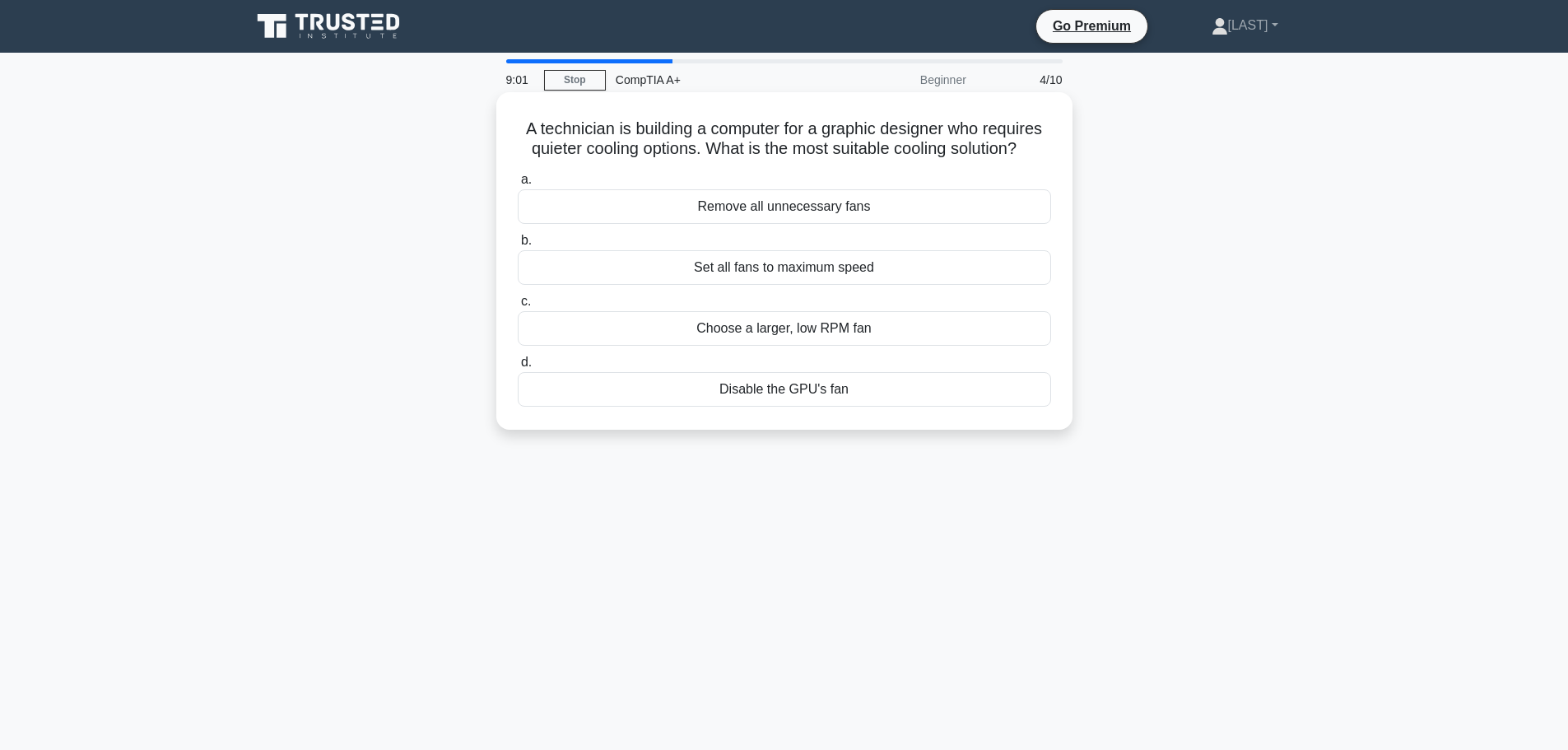 click on "Choose a larger, low RPM fan" at bounding box center [784, 328] 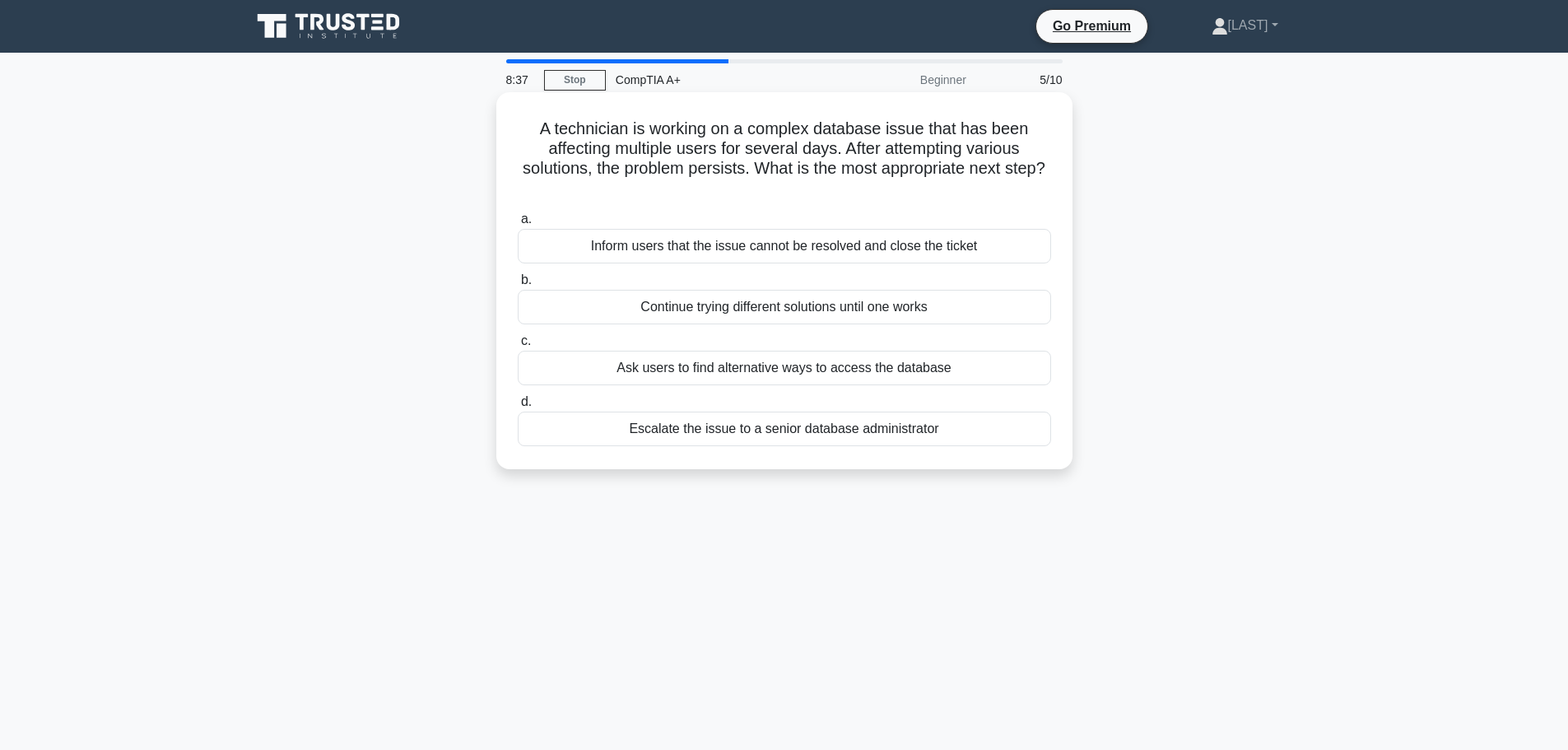 click on "Ask users to find alternative ways to access the database" at bounding box center [784, 368] 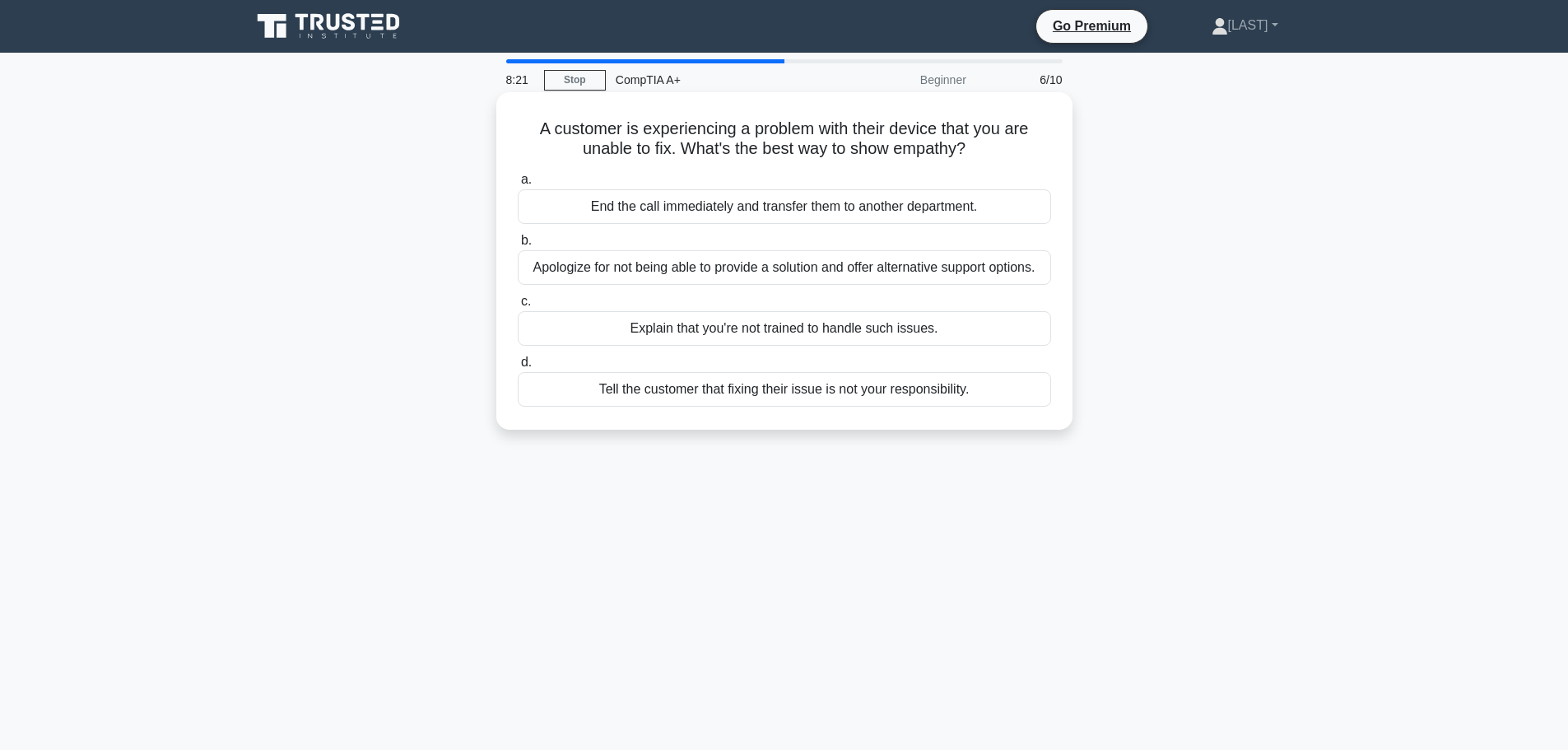 click on "Apologize for not being able to provide a solution and offer alternative support options." at bounding box center [784, 268] 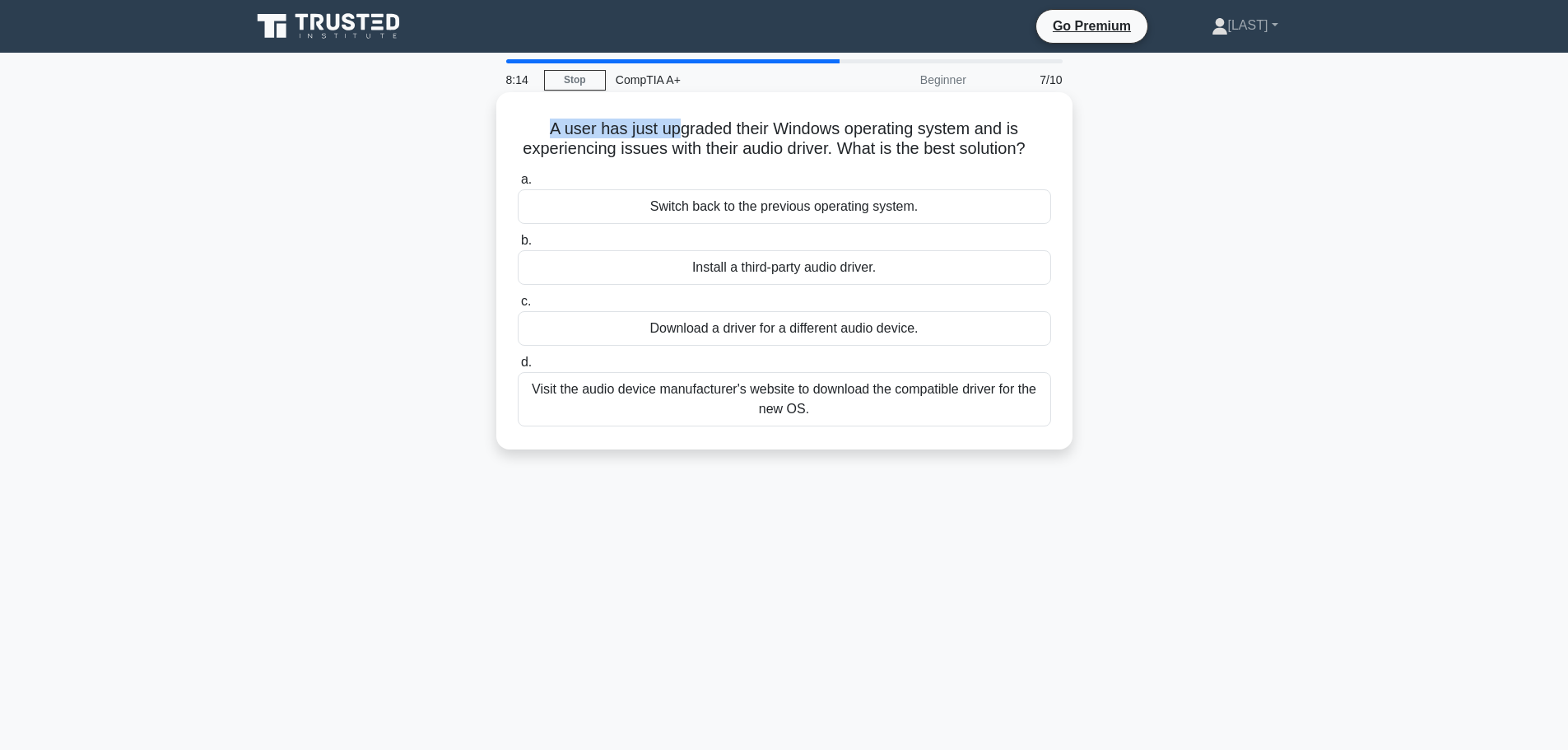 drag, startPoint x: 534, startPoint y: 123, endPoint x: 679, endPoint y: 123, distance: 145 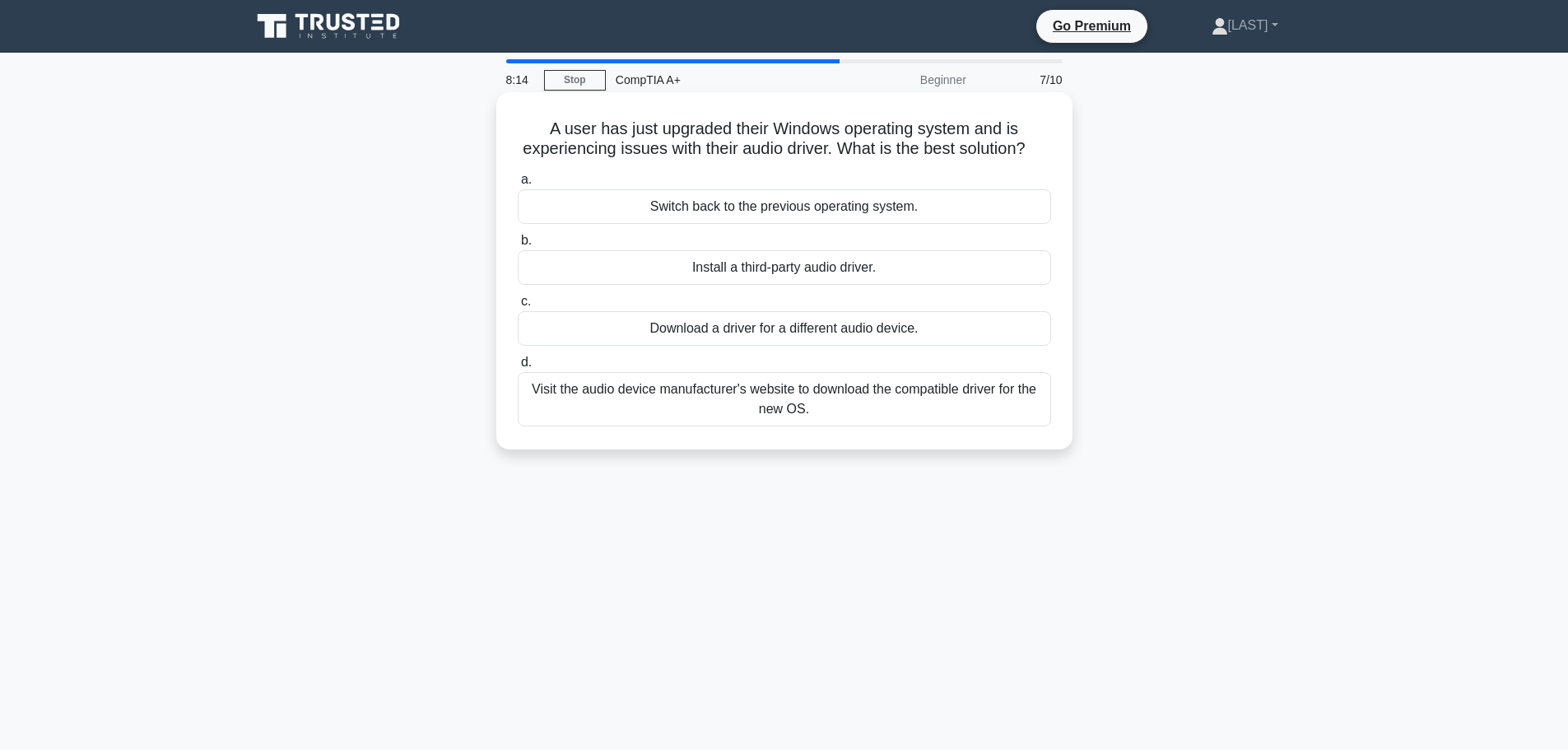 click on "A user has just upgraded their Windows operating system and is experiencing issues with their audio driver. What is the best solution?
.spinner_0XTQ{transform-origin:center;animation:spinner_y6GP .75s linear infinite}@keyframes spinner_y6GP{100%{transform:rotate(360deg)}}" at bounding box center (784, 139) 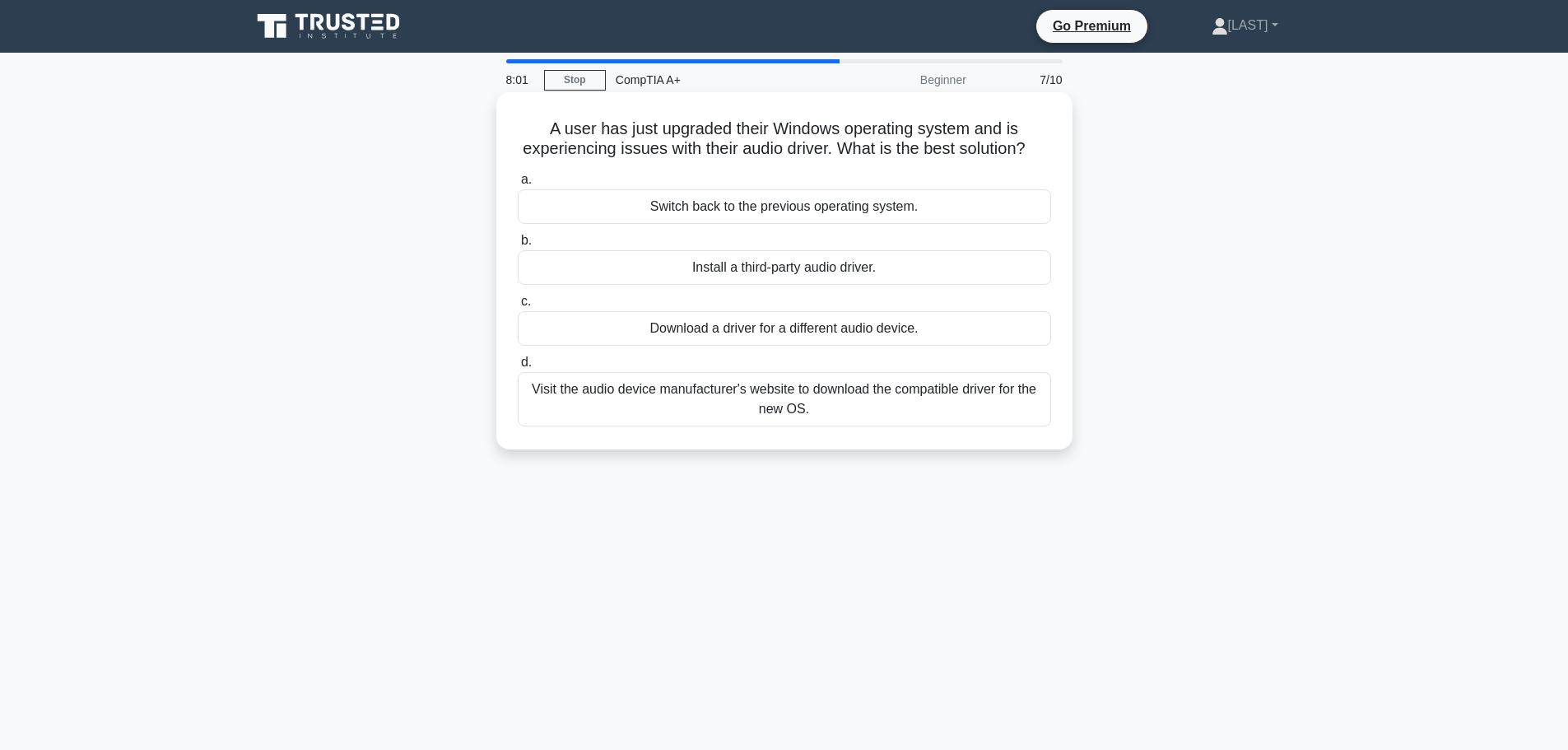 click on "Visit the audio device manufacturer's website to download the compatible driver for the new OS." at bounding box center [784, 399] 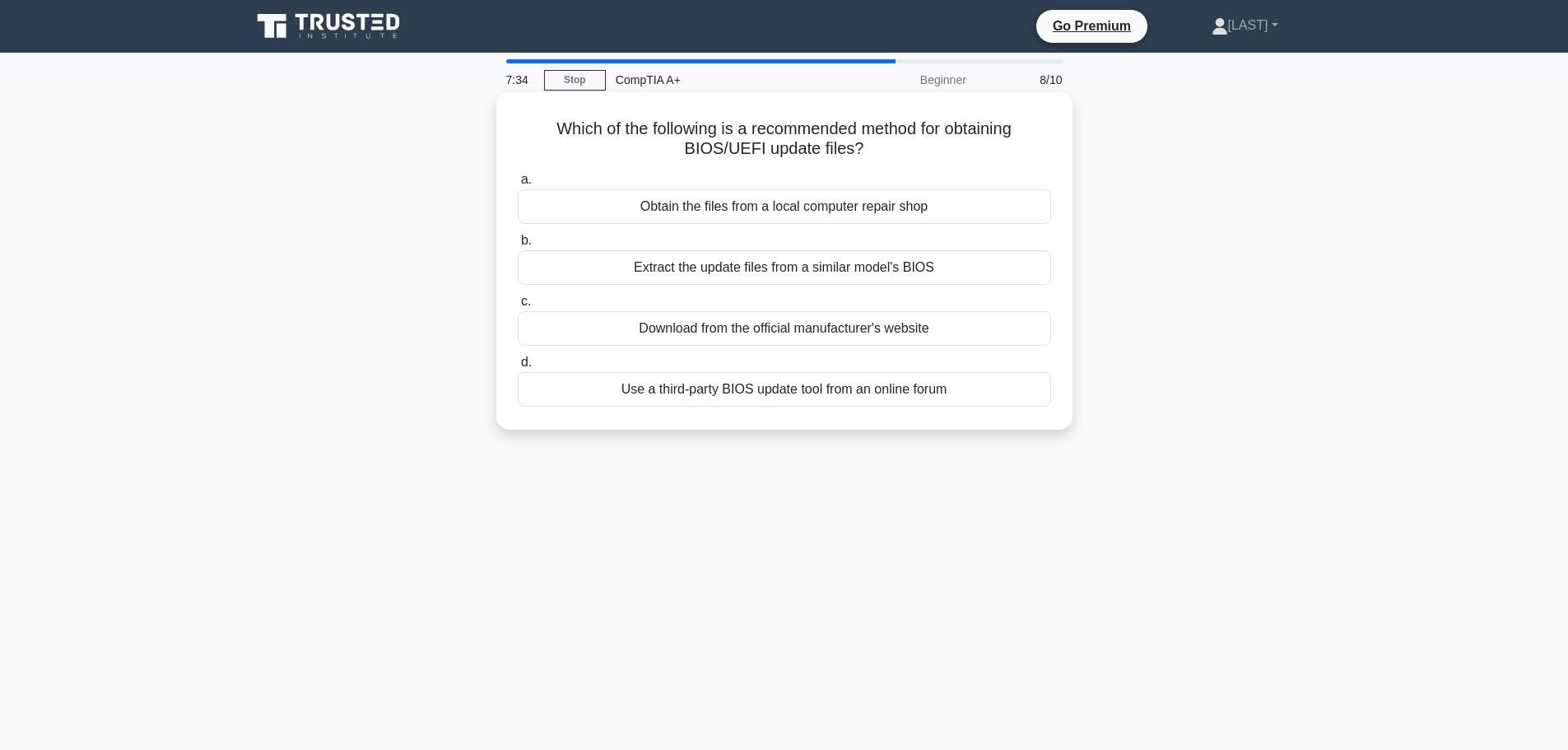 click on "Download from the official manufacturer's website" at bounding box center (784, 328) 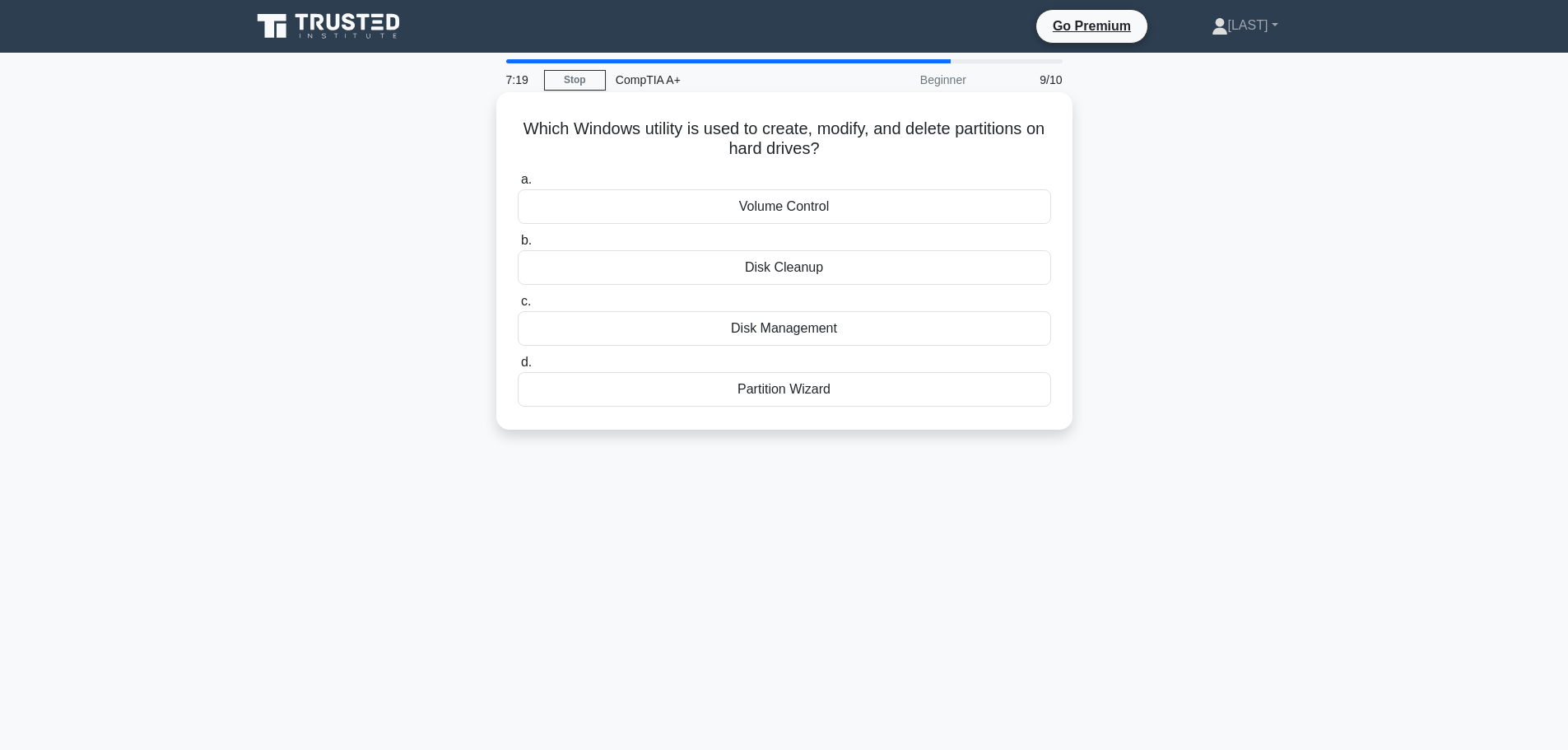 click on "Disk Cleanup" at bounding box center [784, 268] 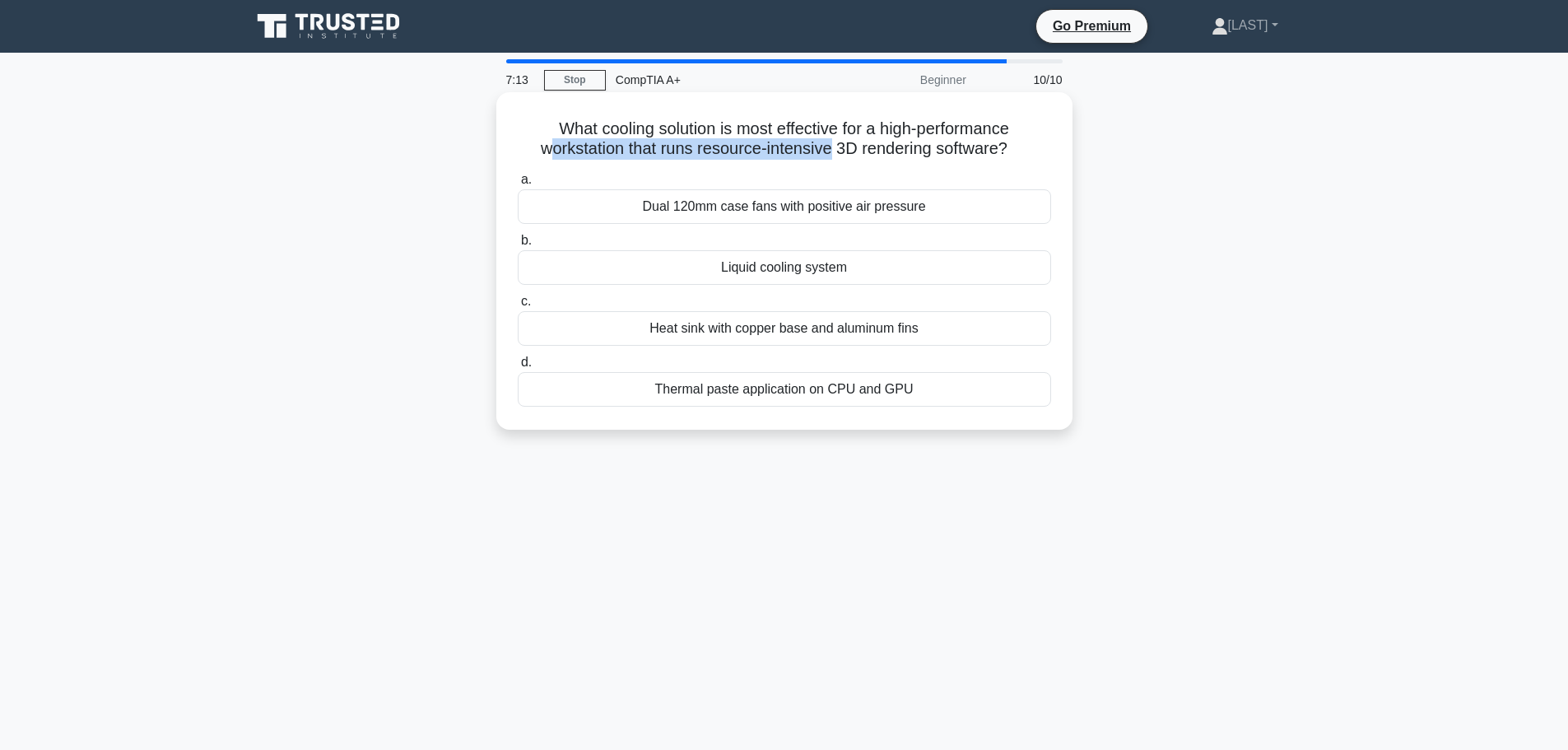 drag, startPoint x: 542, startPoint y: 147, endPoint x: 834, endPoint y: 147, distance: 292 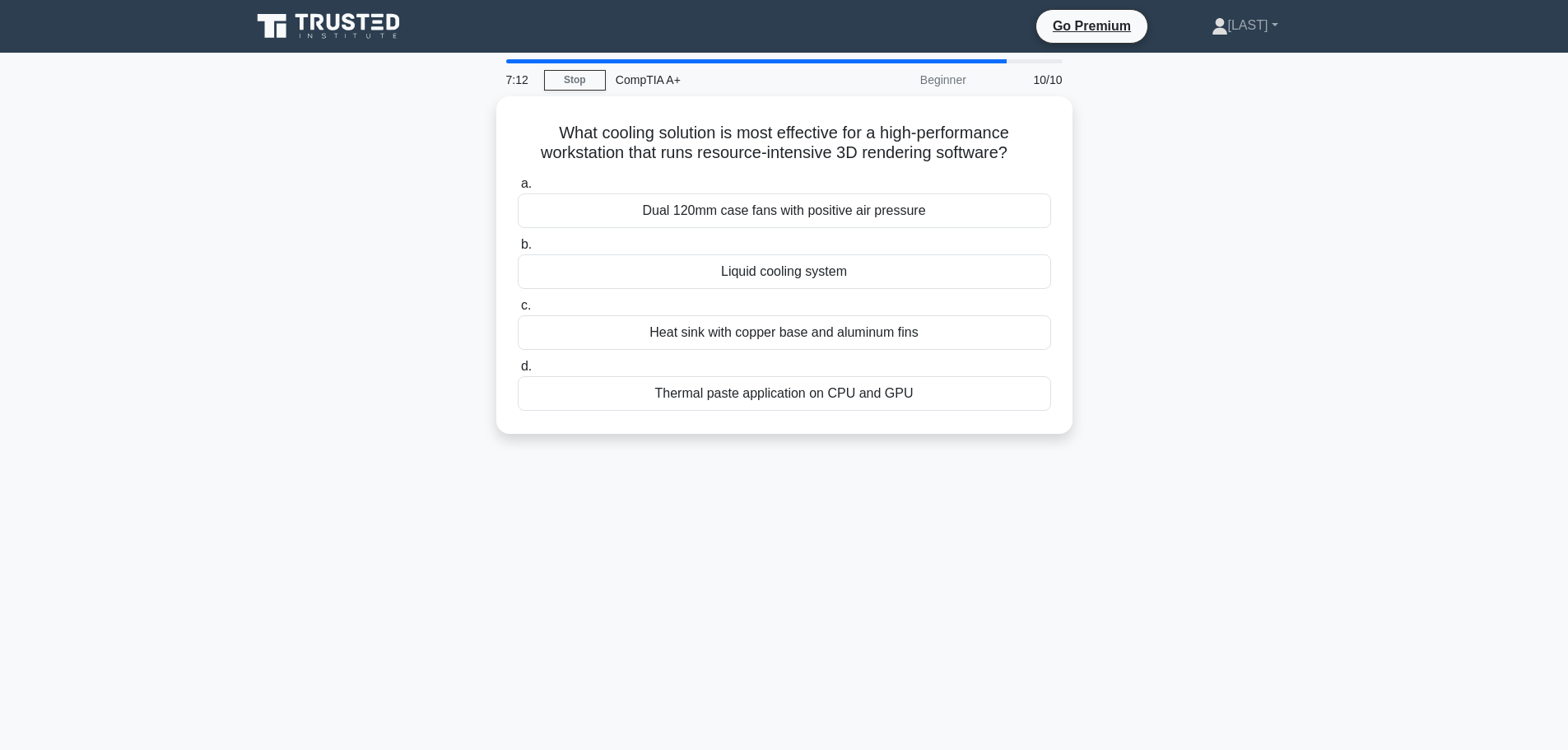 drag, startPoint x: 1184, startPoint y: 270, endPoint x: 1161, endPoint y: 273, distance: 23.194827 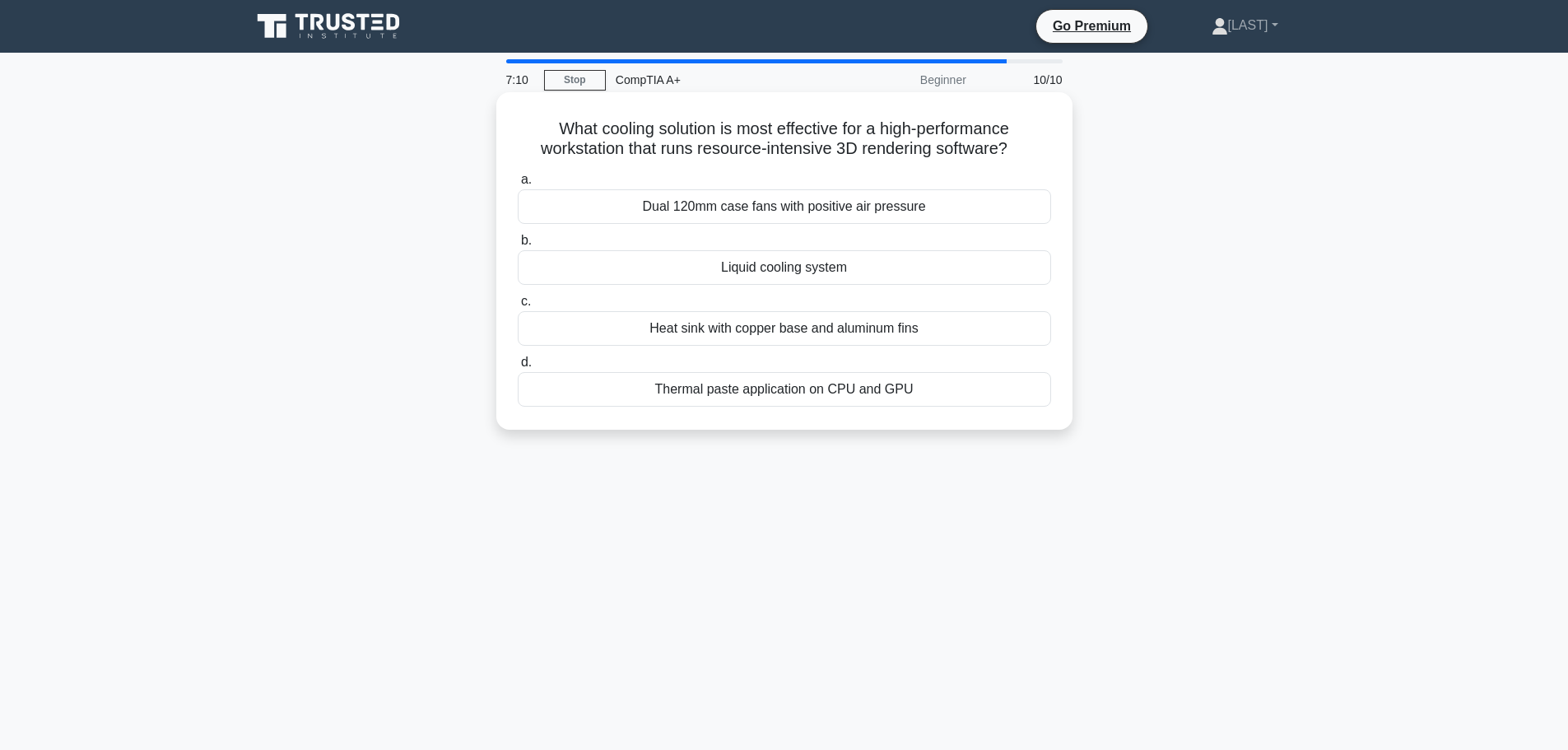 click on "Liquid cooling system" at bounding box center [784, 268] 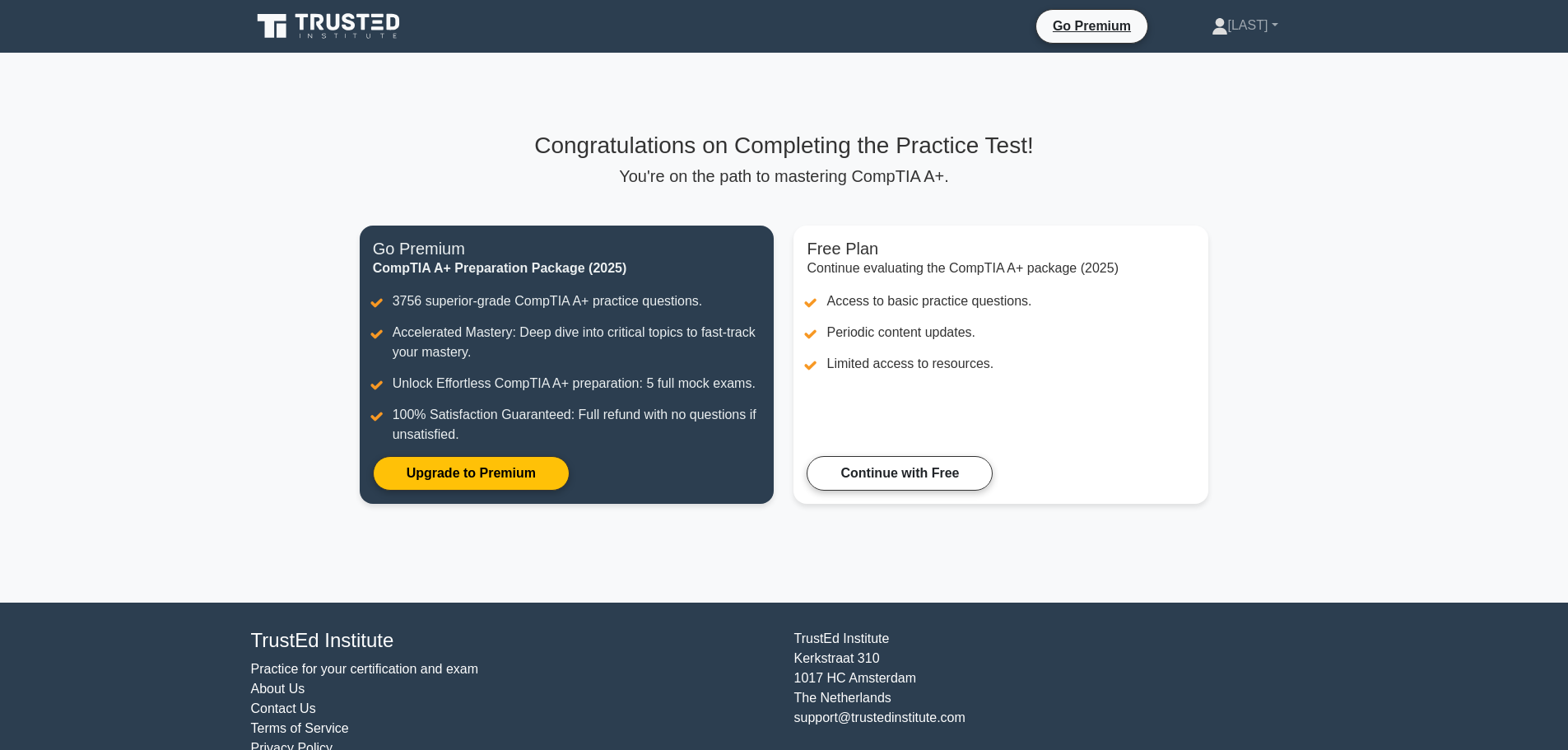 scroll, scrollTop: 0, scrollLeft: 0, axis: both 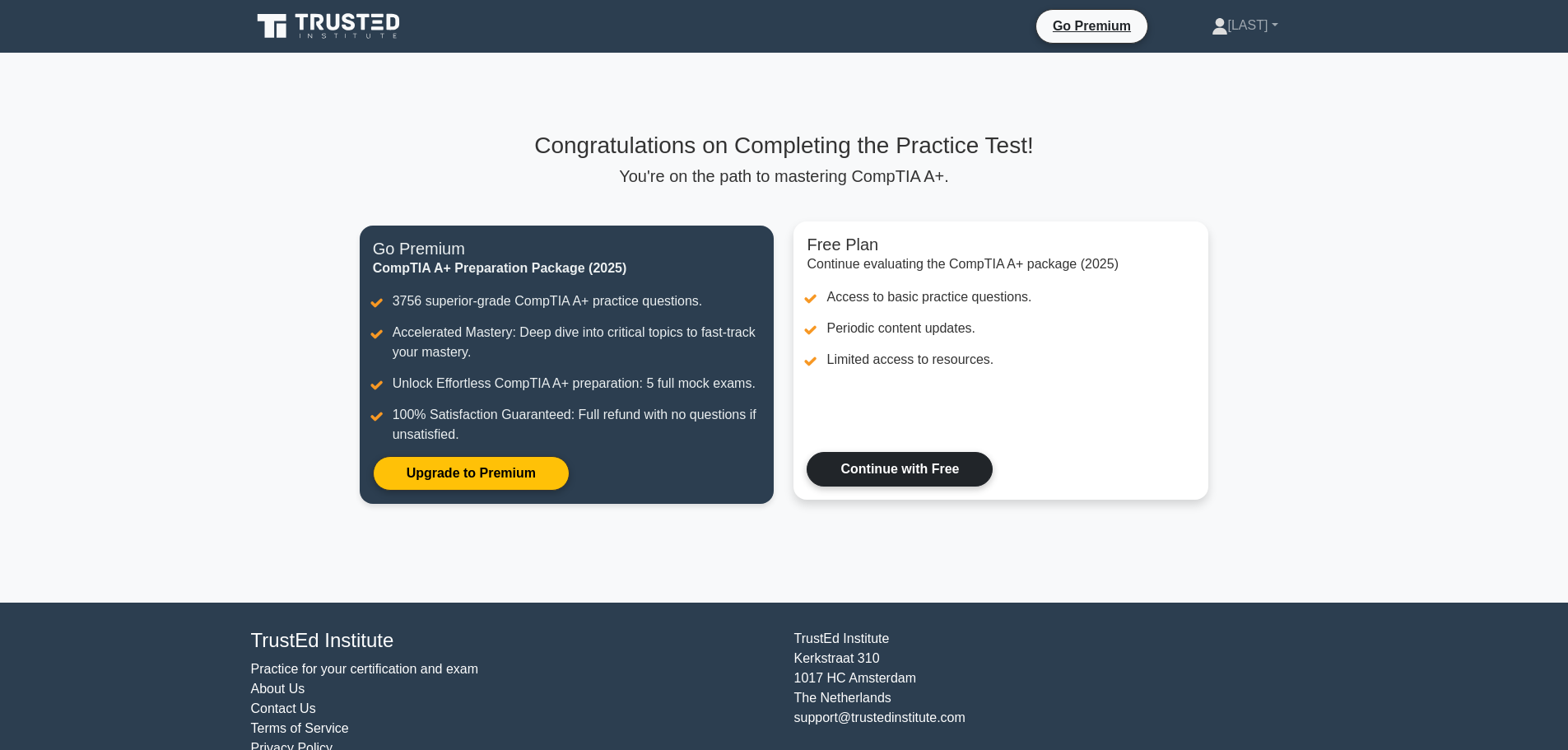 click on "Continue with Free" at bounding box center [900, 469] 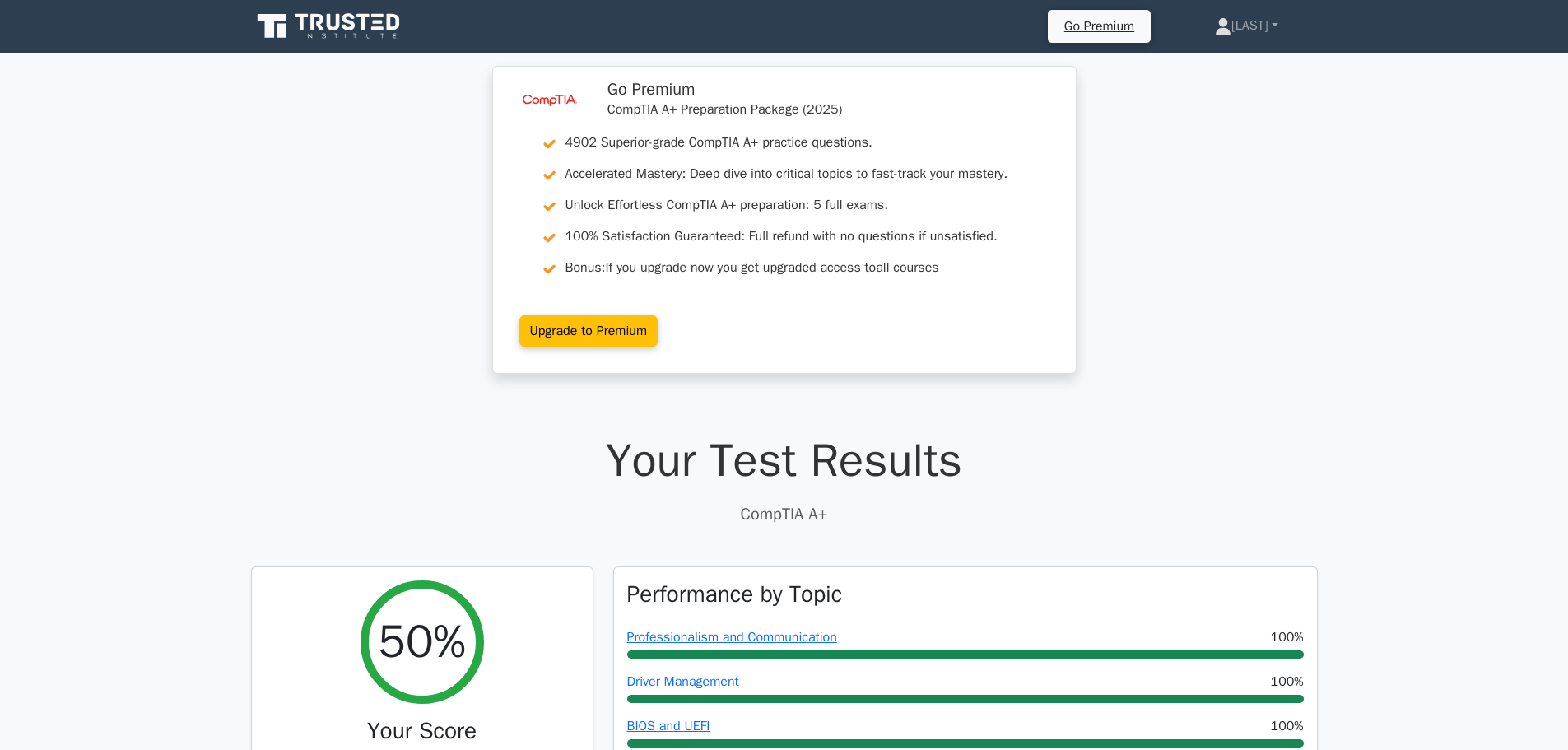 scroll, scrollTop: 0, scrollLeft: 0, axis: both 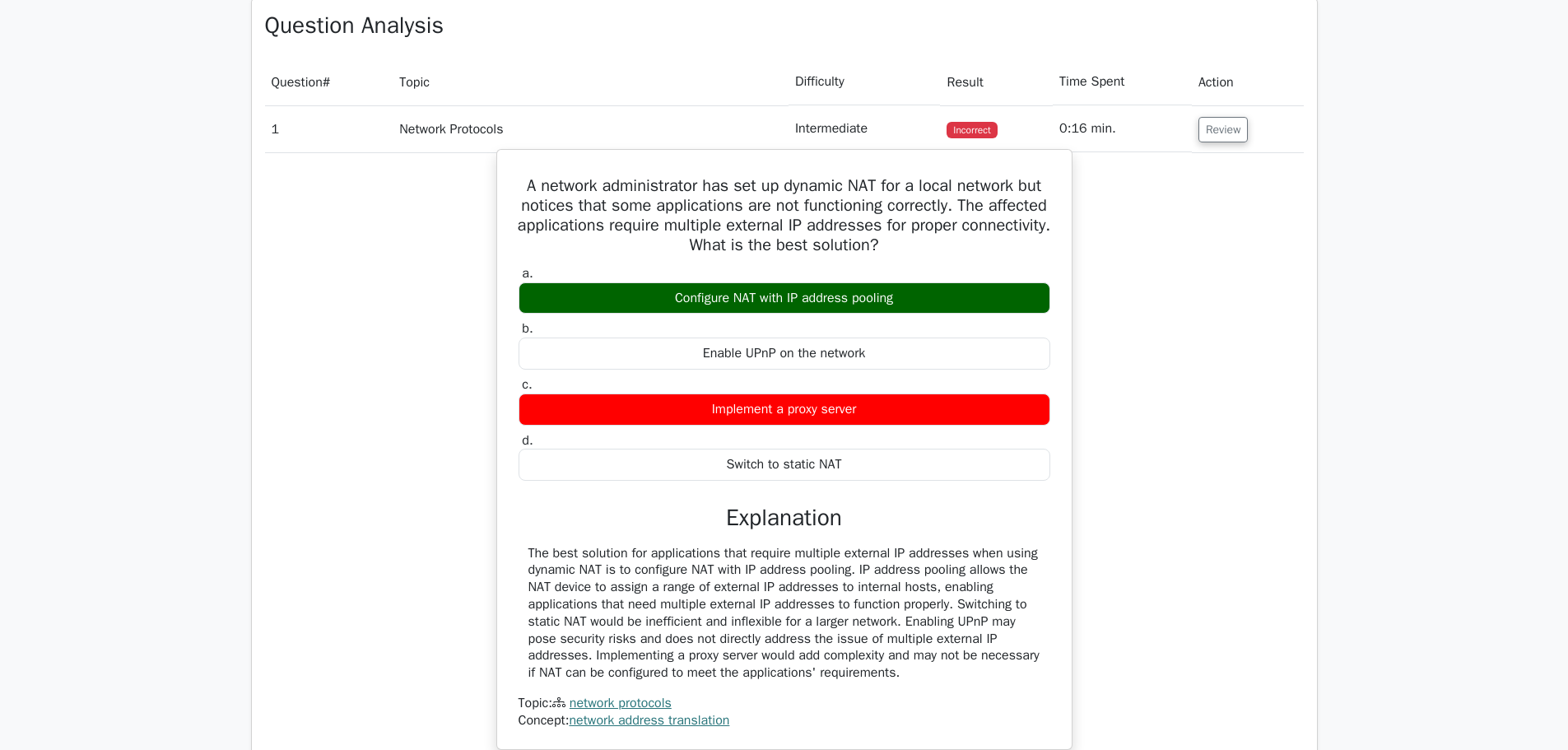 click on "Configure NAT with IP address pooling" at bounding box center [784, 298] 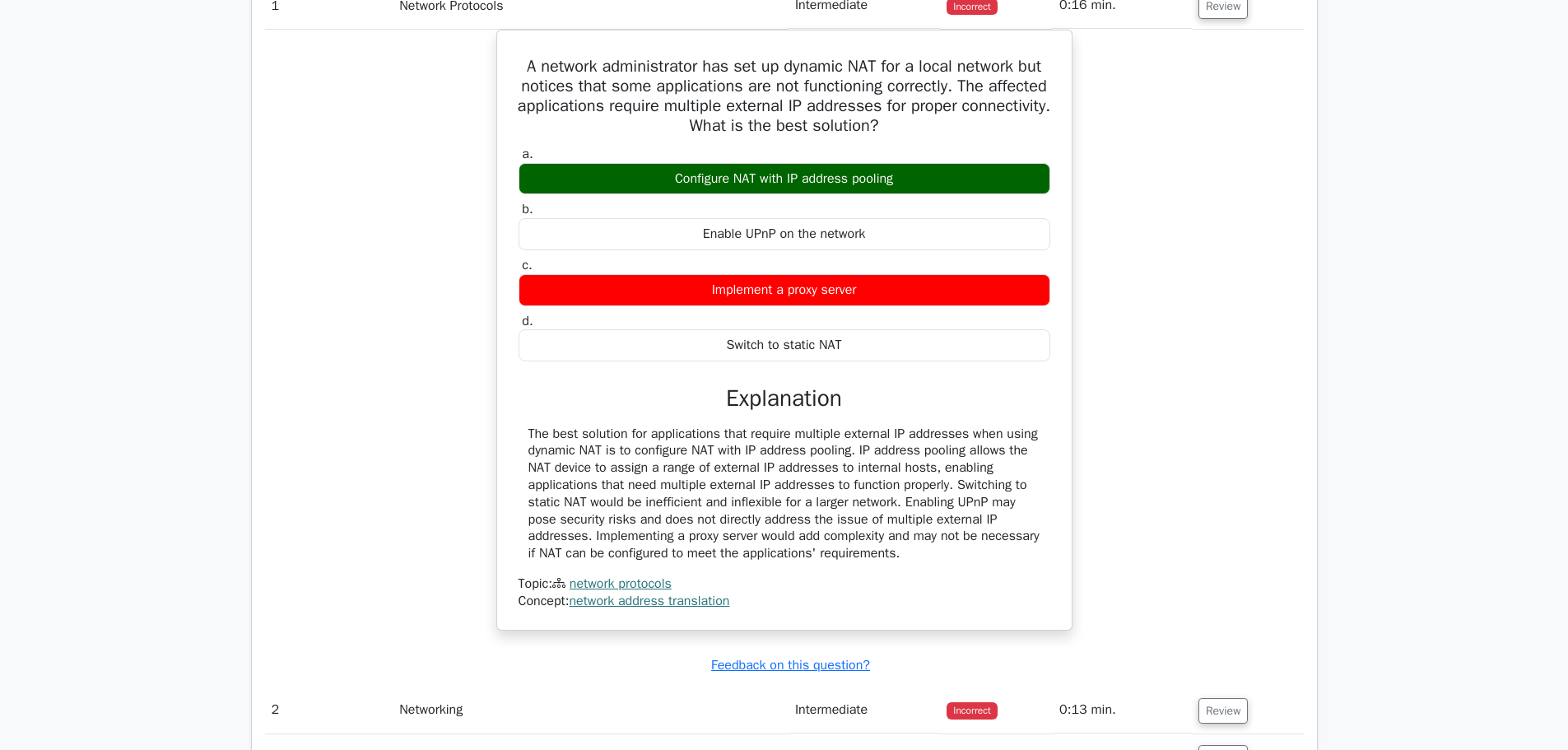 scroll, scrollTop: 1811, scrollLeft: 0, axis: vertical 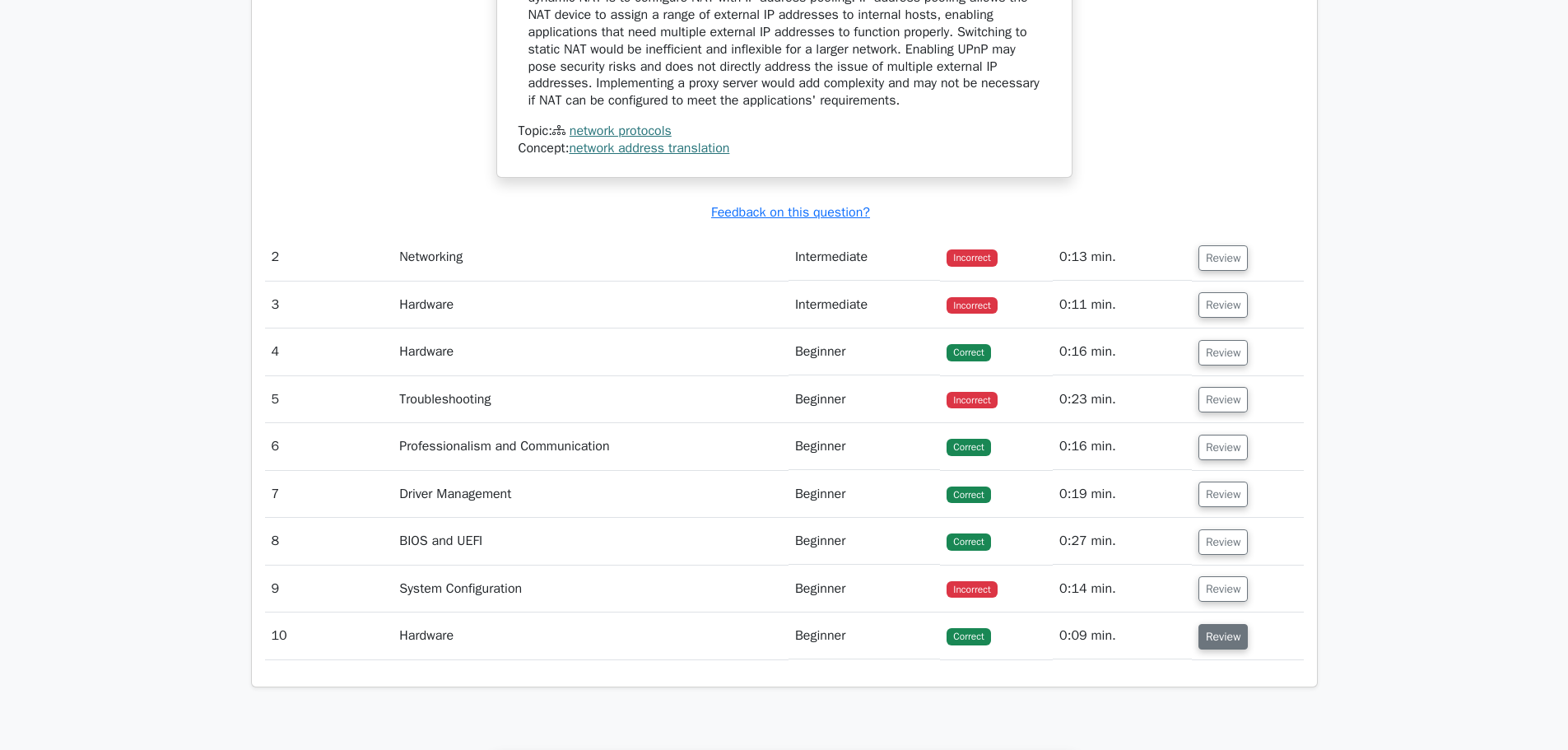 click on "Review" at bounding box center (1223, 636) 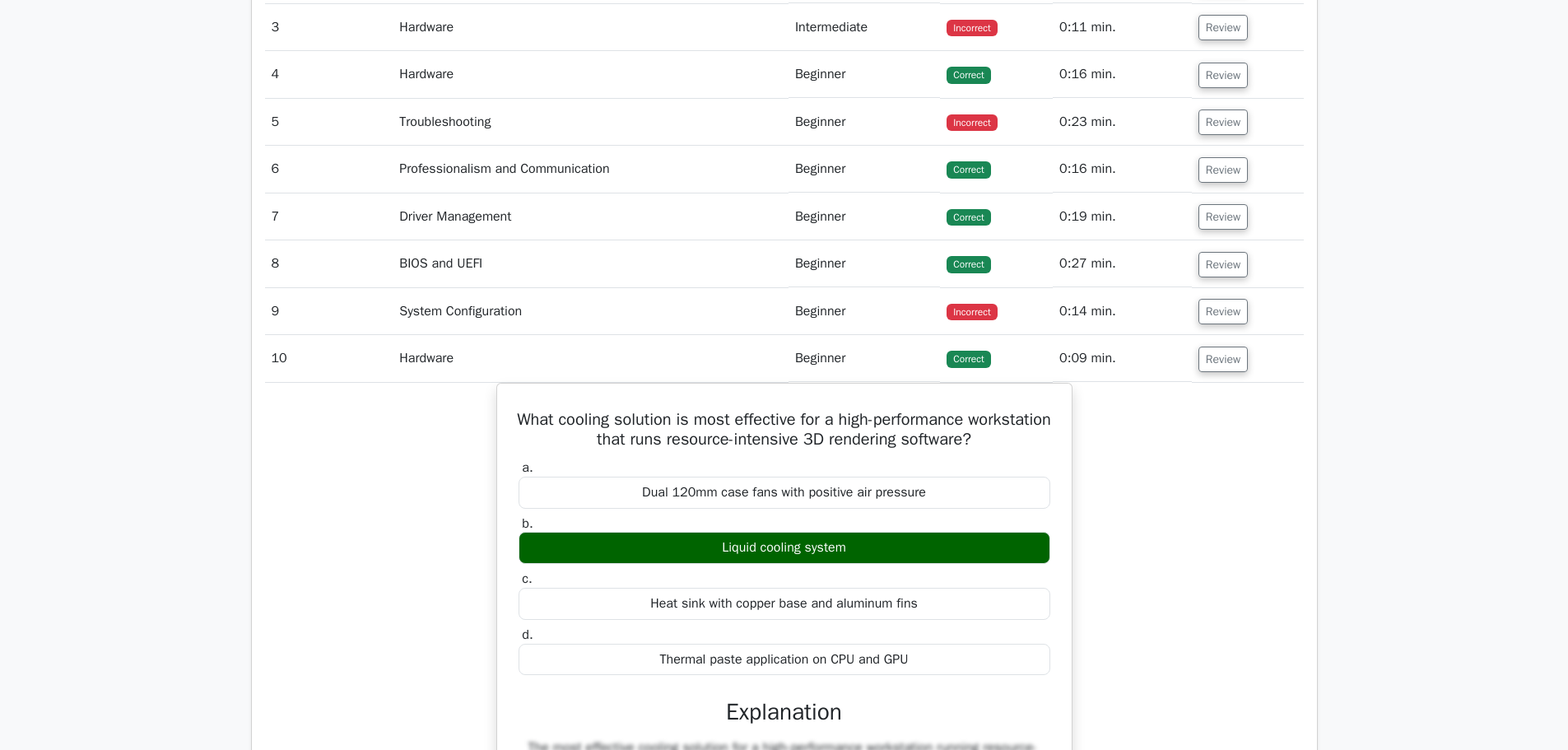 scroll, scrollTop: 2058, scrollLeft: 0, axis: vertical 